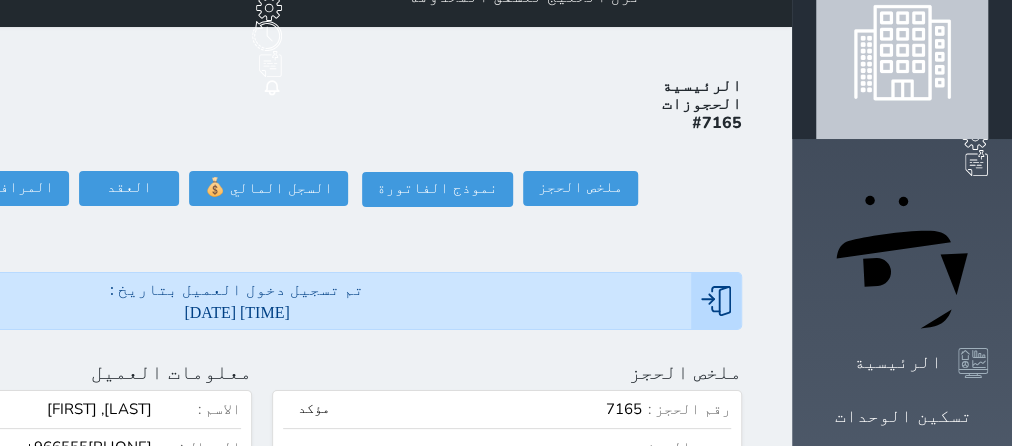 scroll, scrollTop: 0, scrollLeft: 0, axis: both 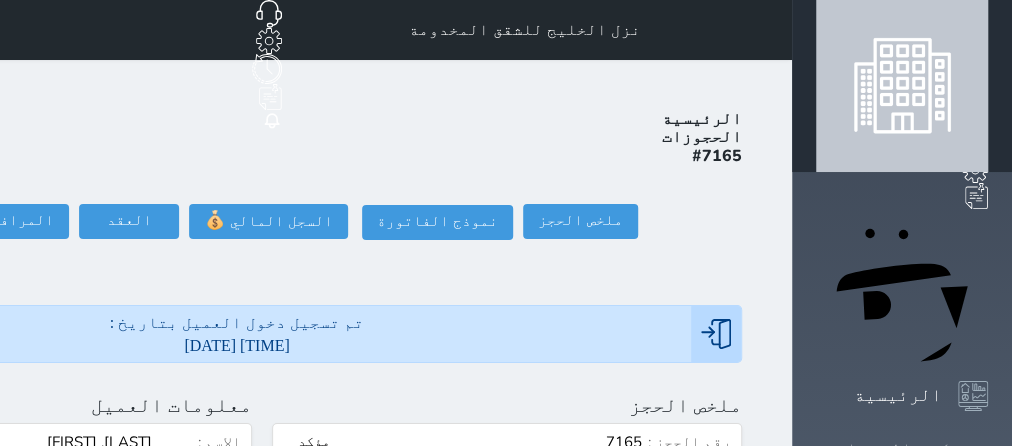 drag, startPoint x: 970, startPoint y: 214, endPoint x: 956, endPoint y: 214, distance: 14 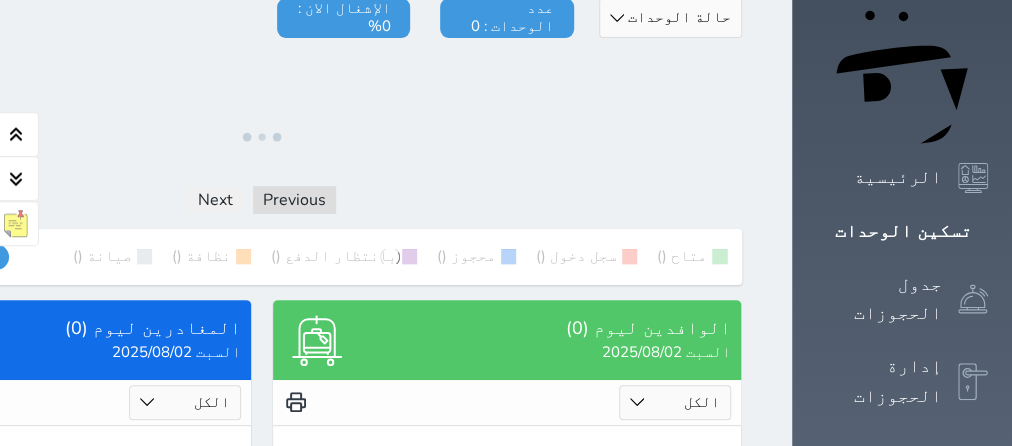 scroll, scrollTop: 126, scrollLeft: 0, axis: vertical 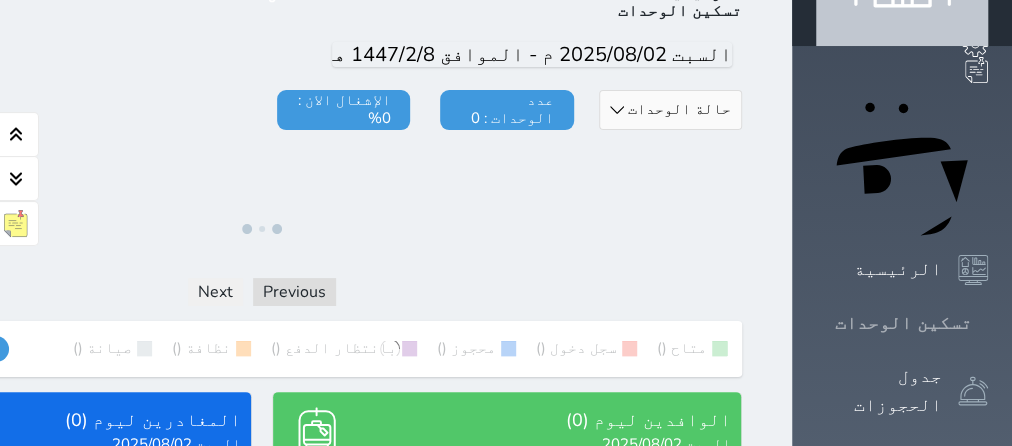 click 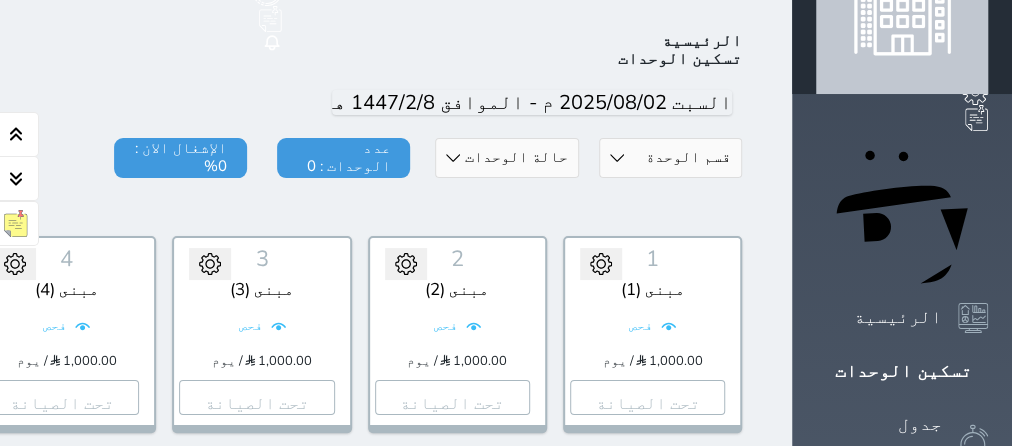 scroll, scrollTop: 78, scrollLeft: 0, axis: vertical 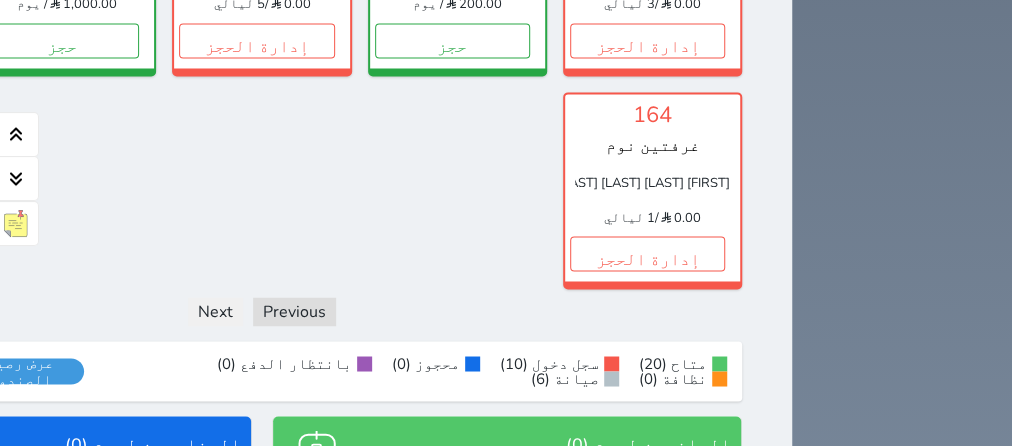 click on "حجز" at bounding box center (61, -174) 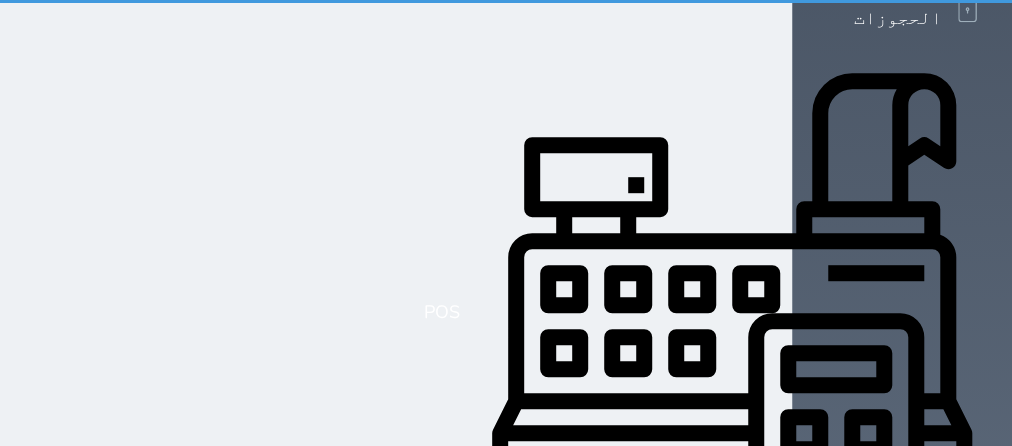select on "1" 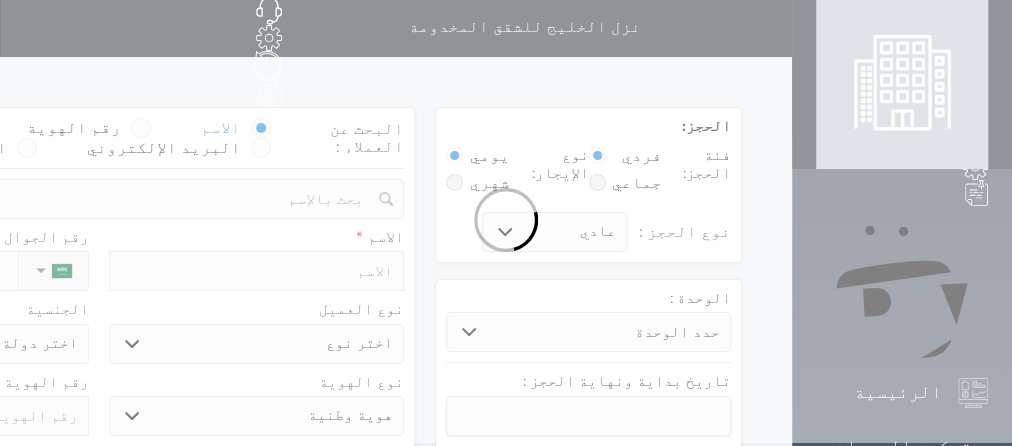 scroll, scrollTop: 0, scrollLeft: 0, axis: both 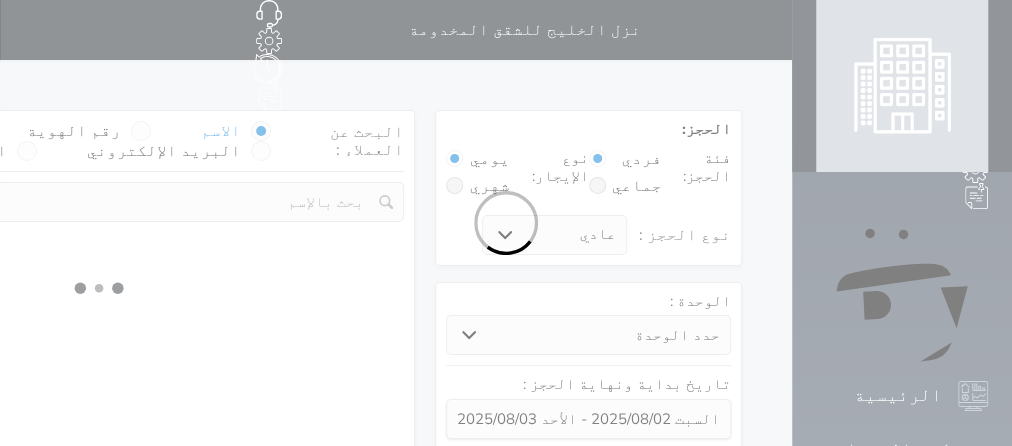 select 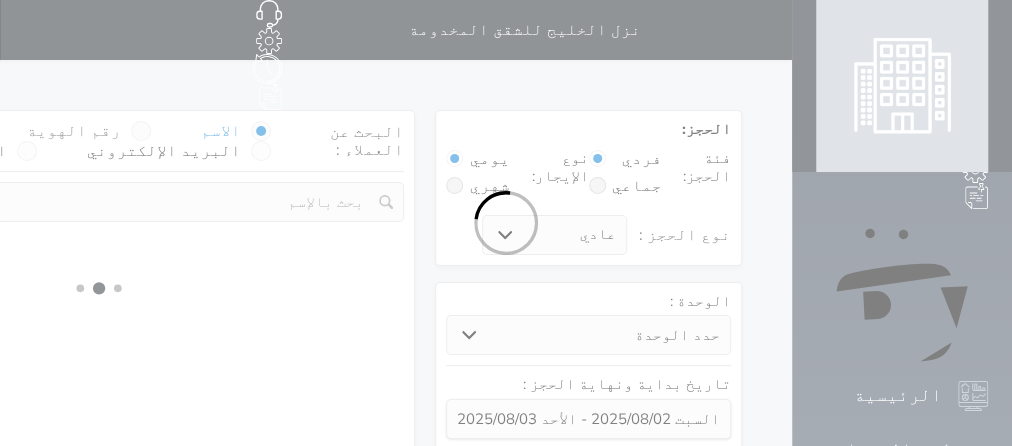 select on "1" 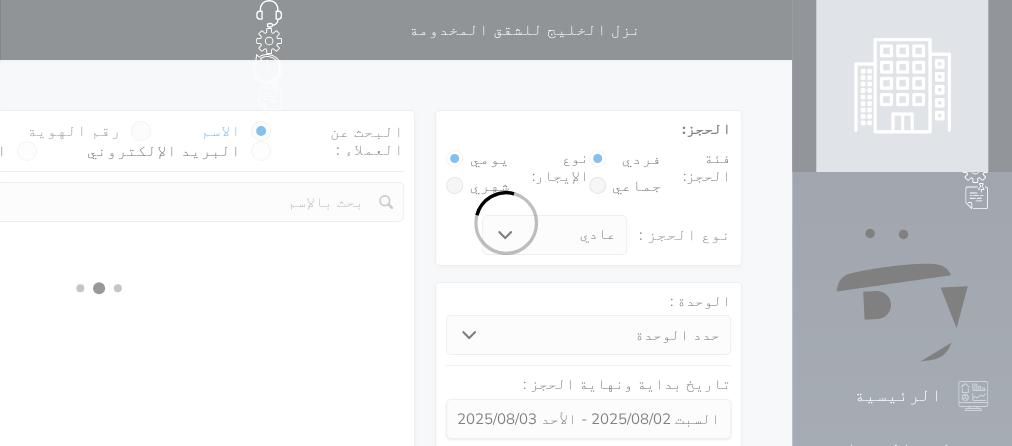 select on "113" 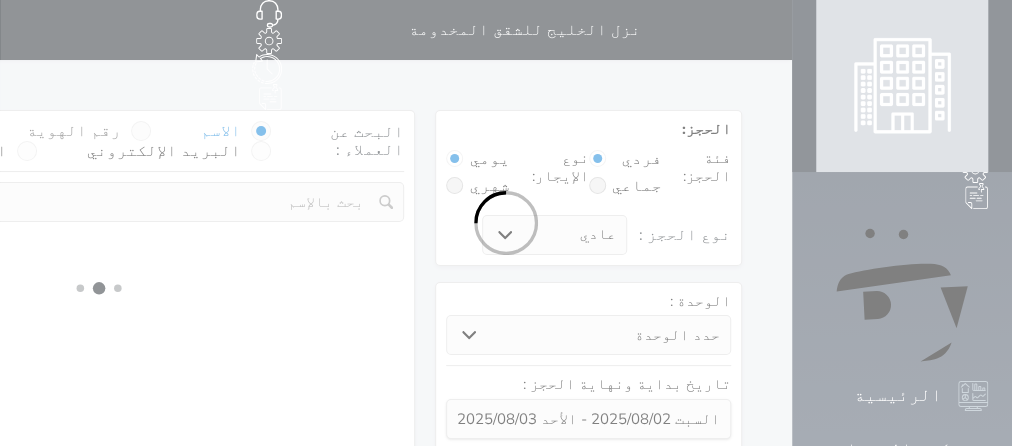 select on "1" 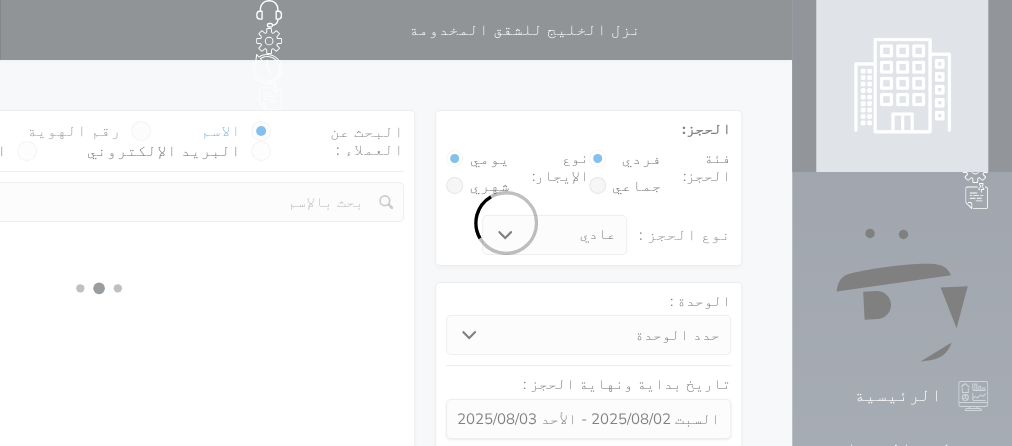 select 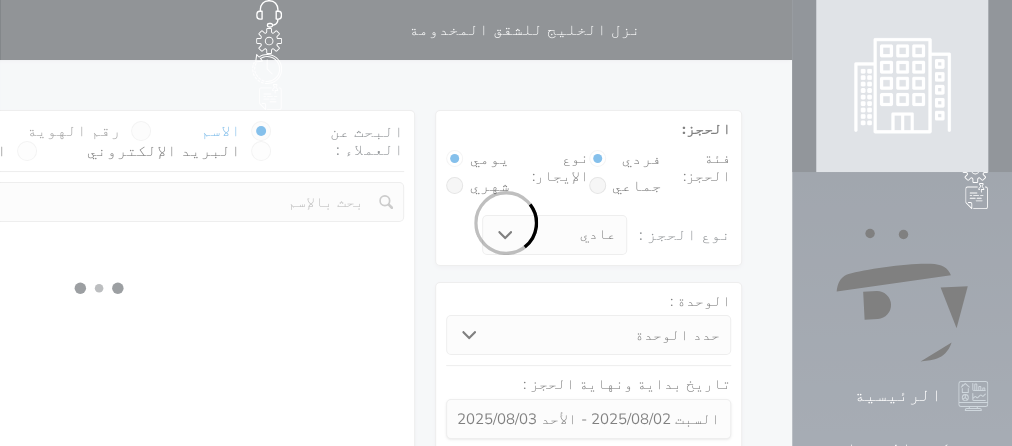 select on "7" 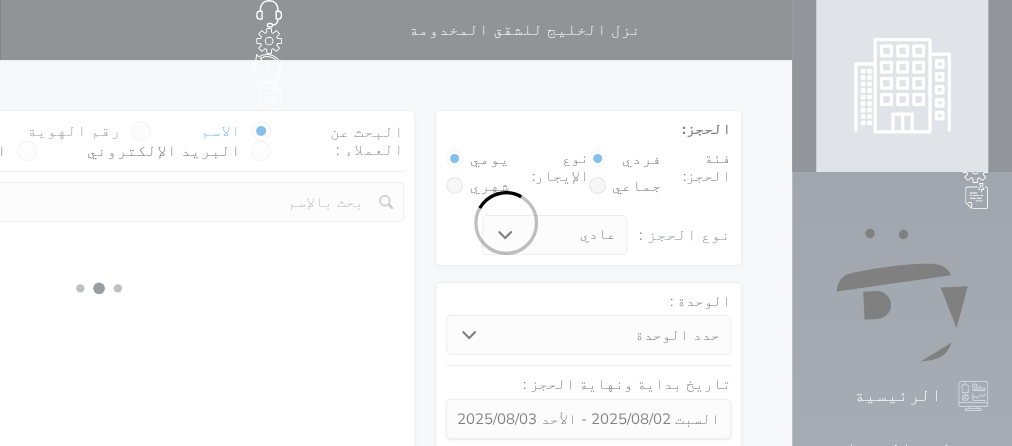 select 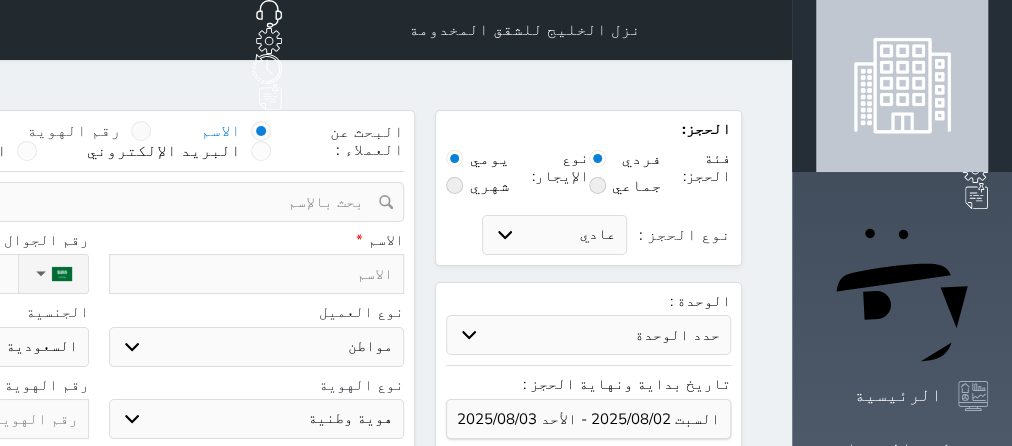 select 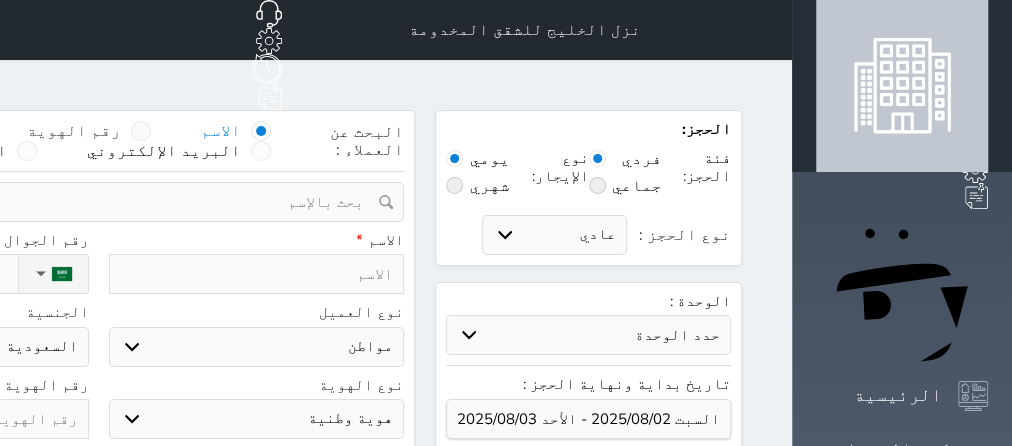 select 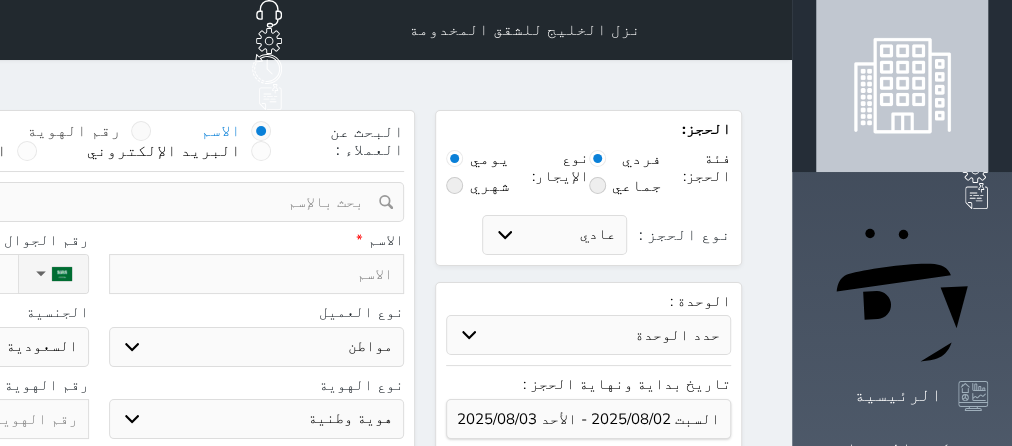 select 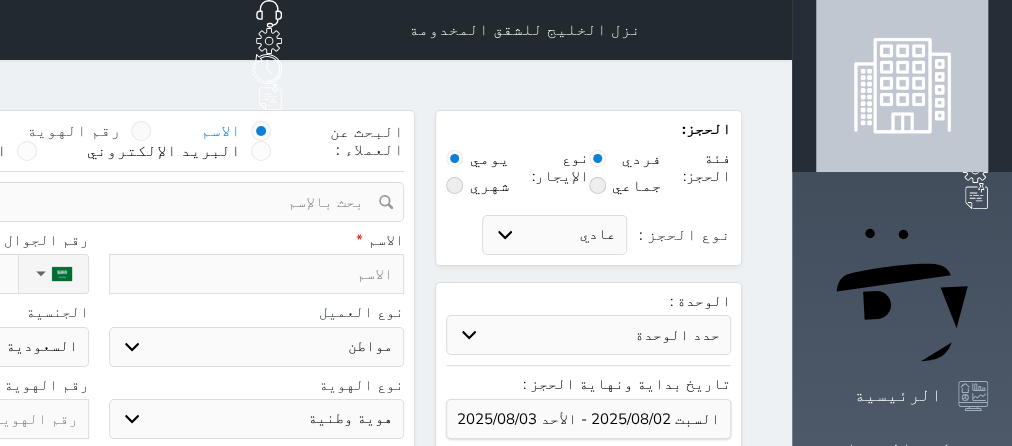 select 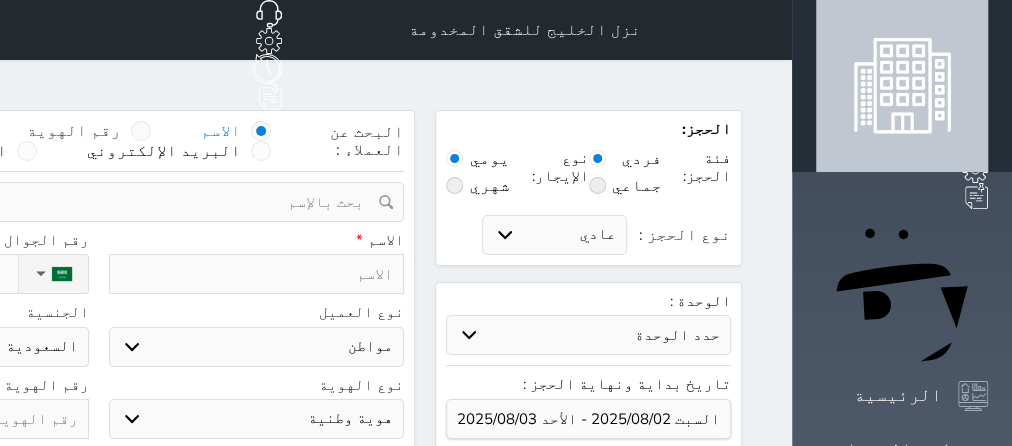 click on "رقم الهوية" at bounding box center (74, 131) 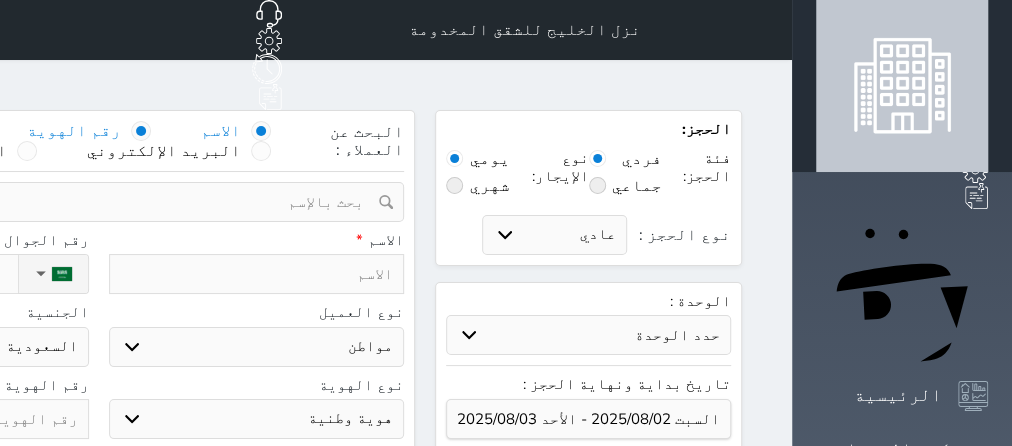 select 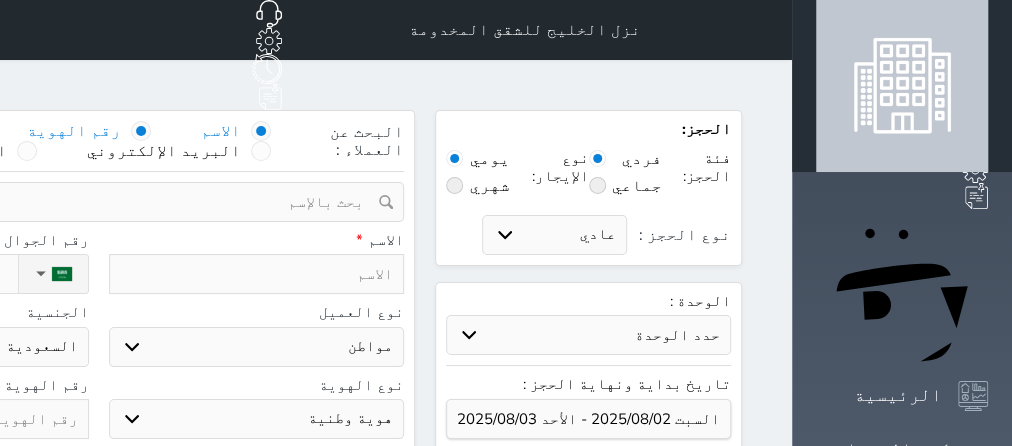 select 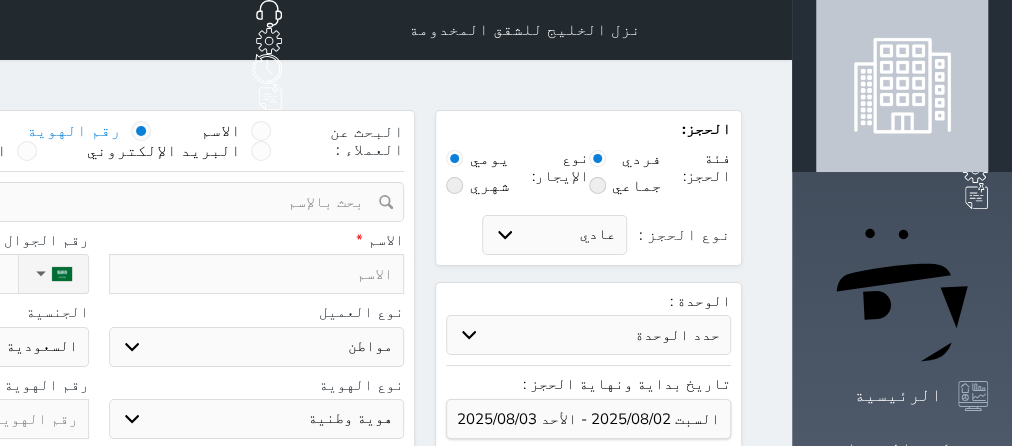 select 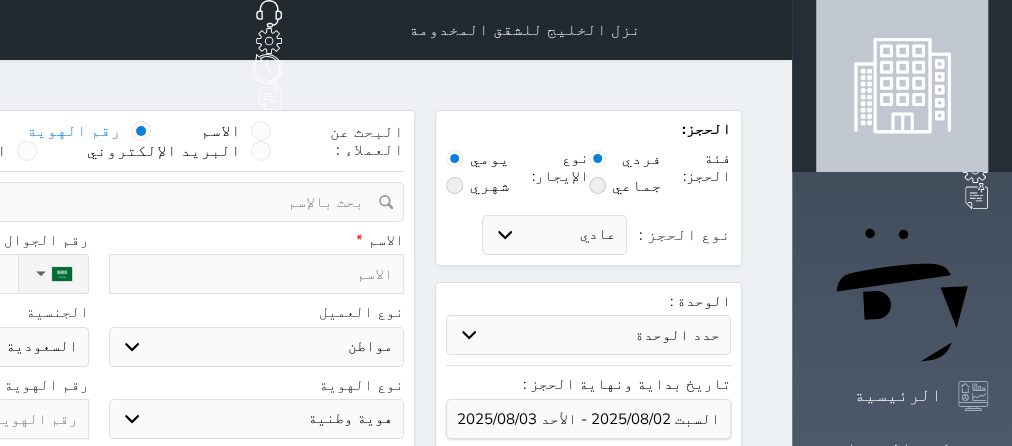 select 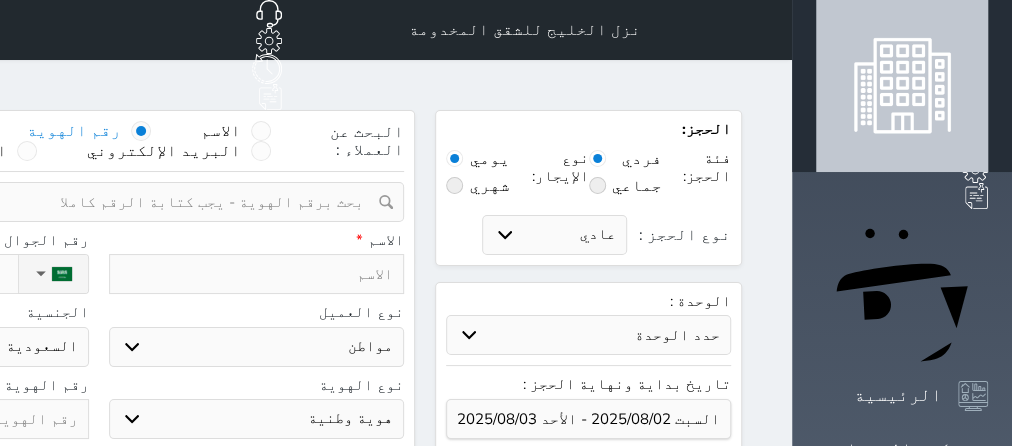 click at bounding box center [91, 202] 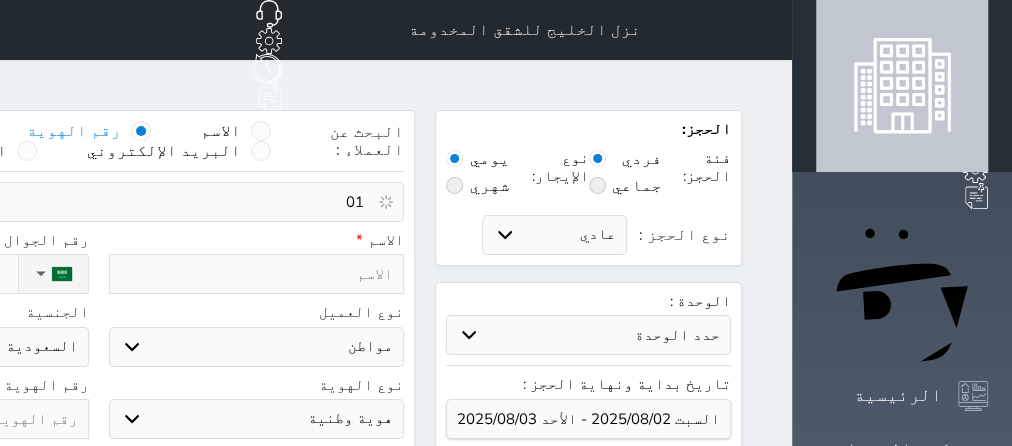 type on "0" 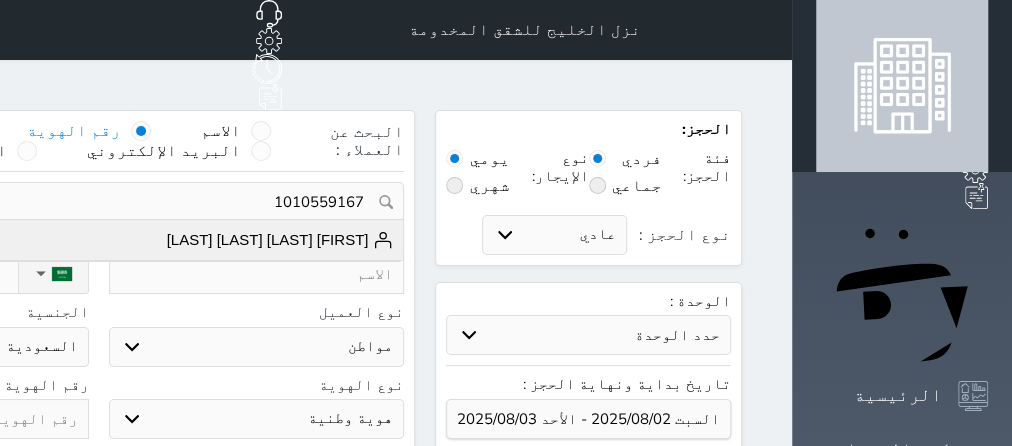 click on "[FIRST] [LAST] [LAST] [LAST]" at bounding box center (280, 240) 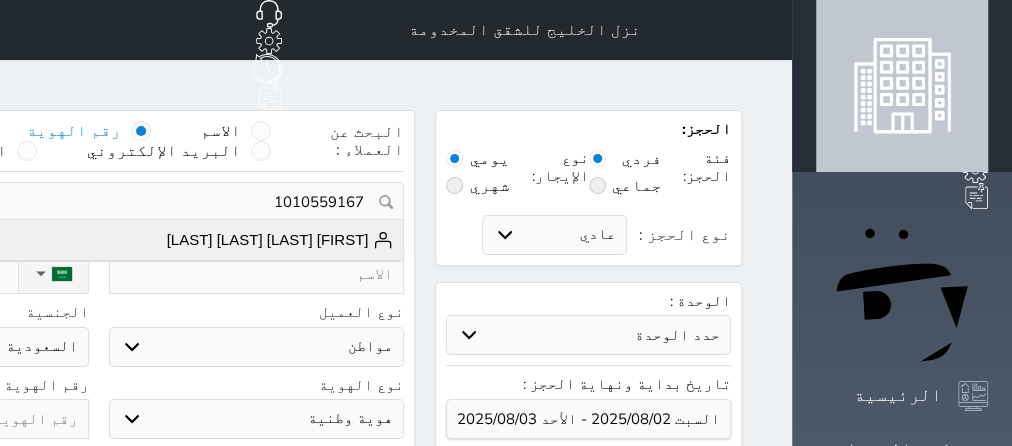 type on "[FIRST] [LAST]  ||  +966555[PHONE]" 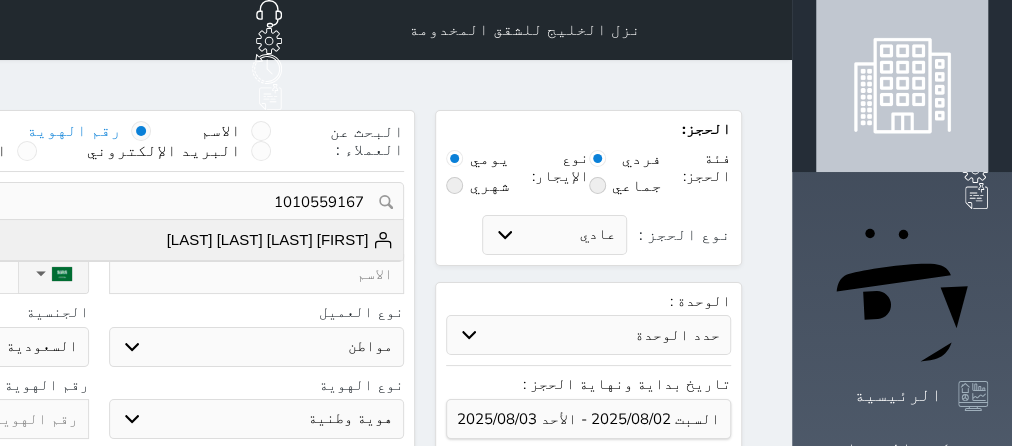 type on "[FIRST] [LAST] [LAST] [LAST]" 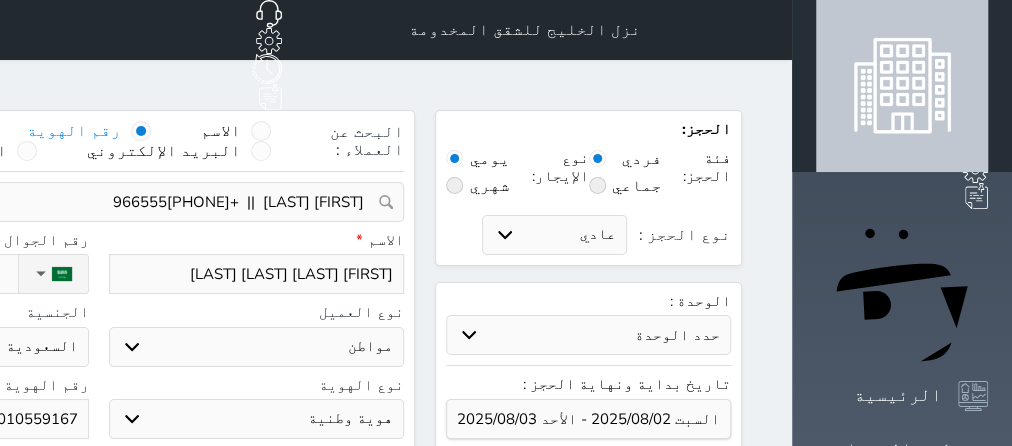 select 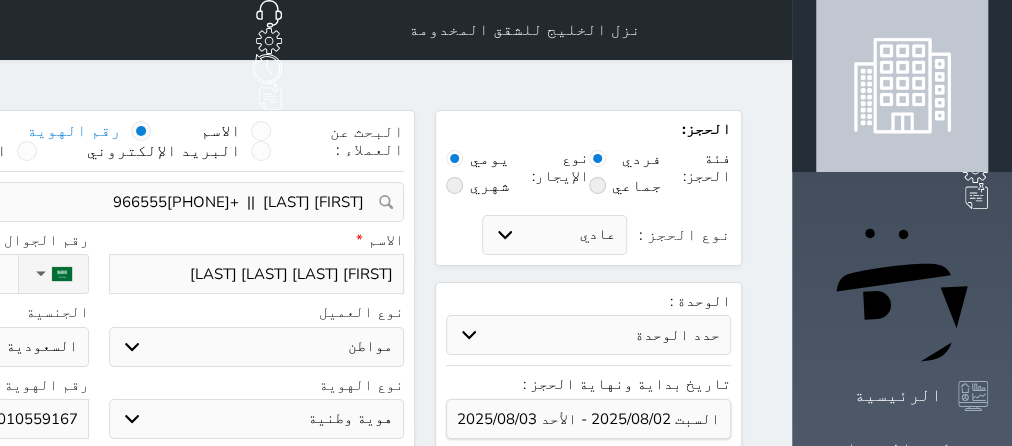select 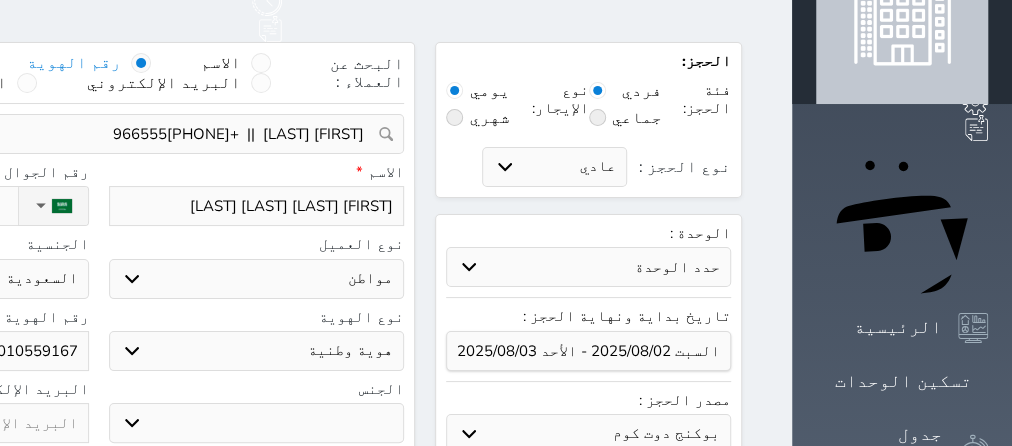 select 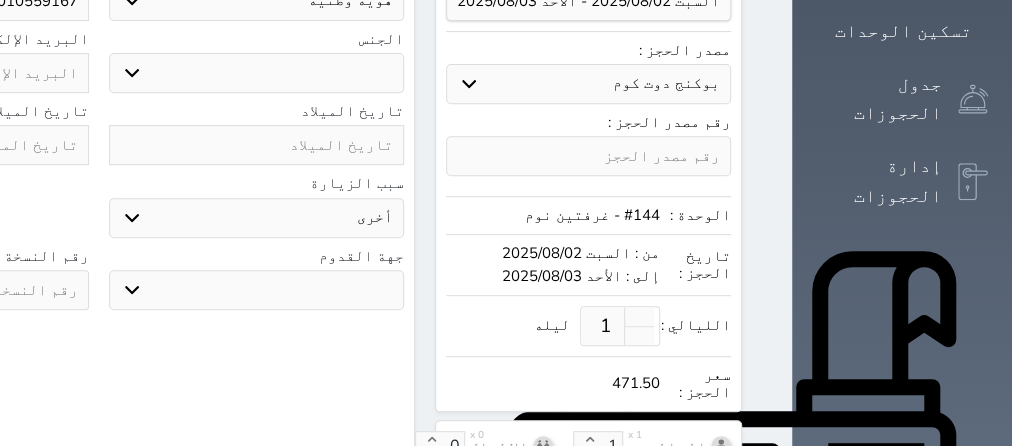 scroll, scrollTop: 378, scrollLeft: 0, axis: vertical 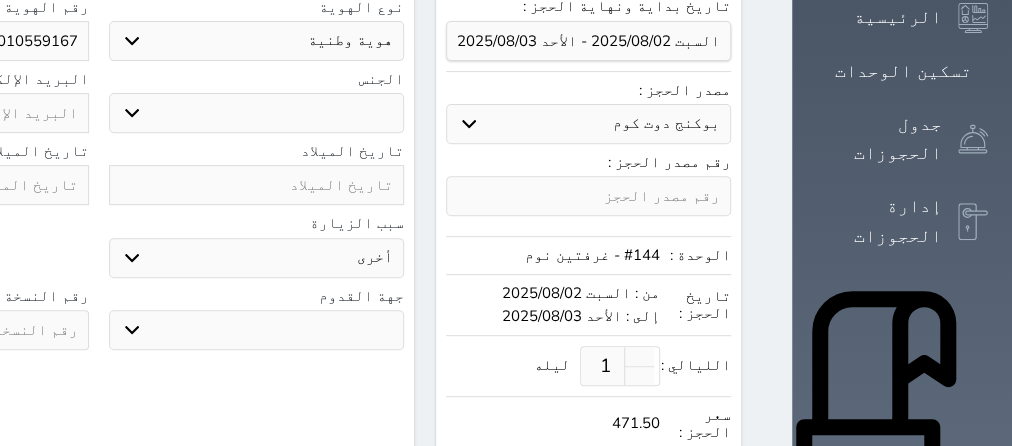 click at bounding box center [-59, 185] 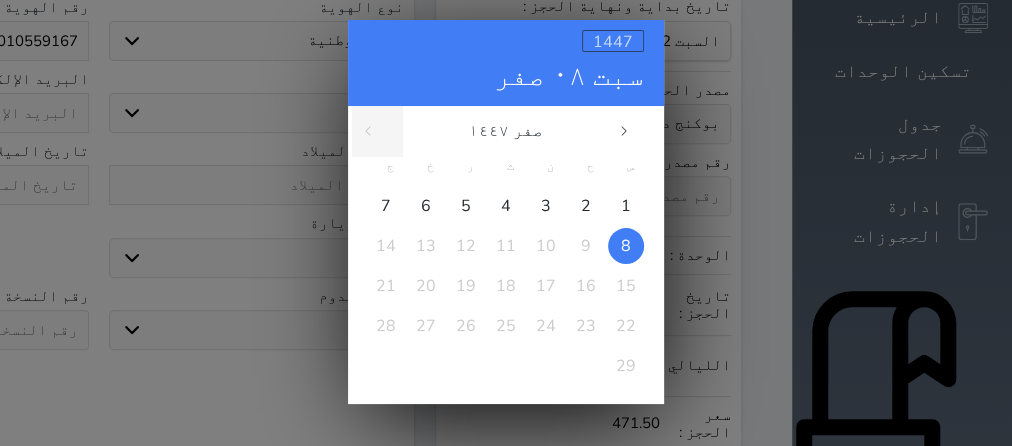 click on "1447" at bounding box center (613, 41) 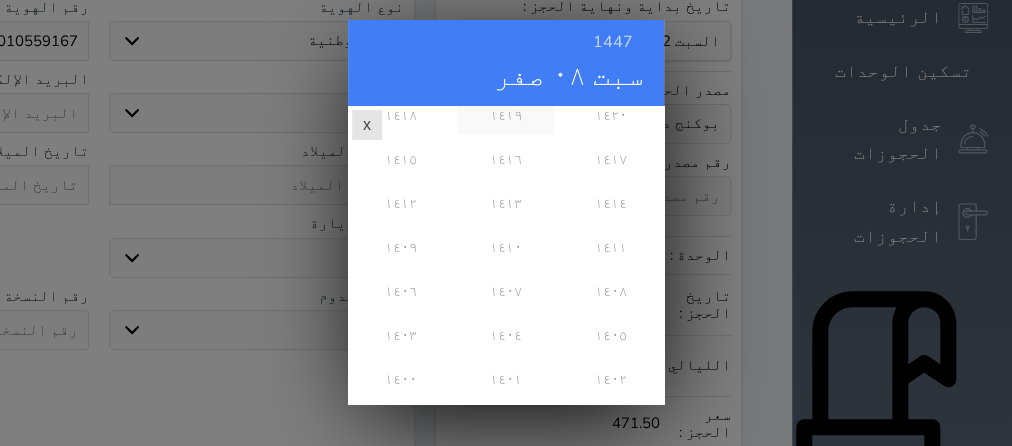 scroll, scrollTop: 486, scrollLeft: 0, axis: vertical 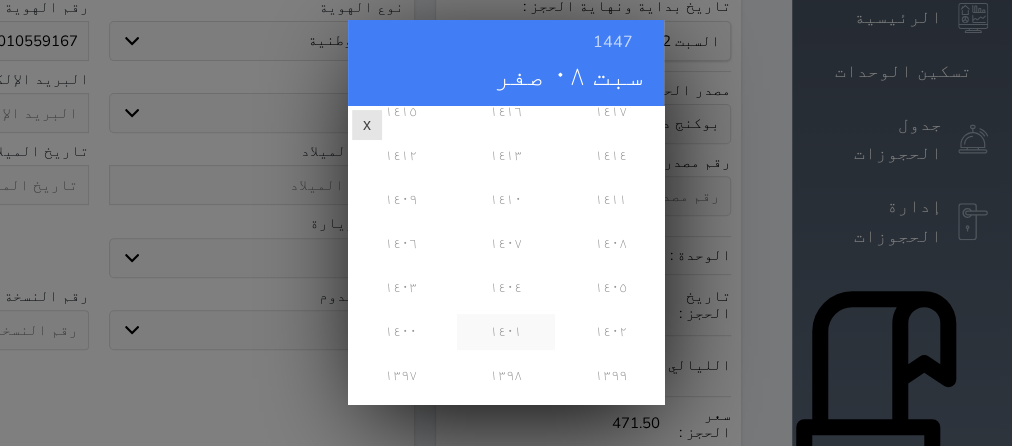 click on "١٤٠١" at bounding box center (505, 332) 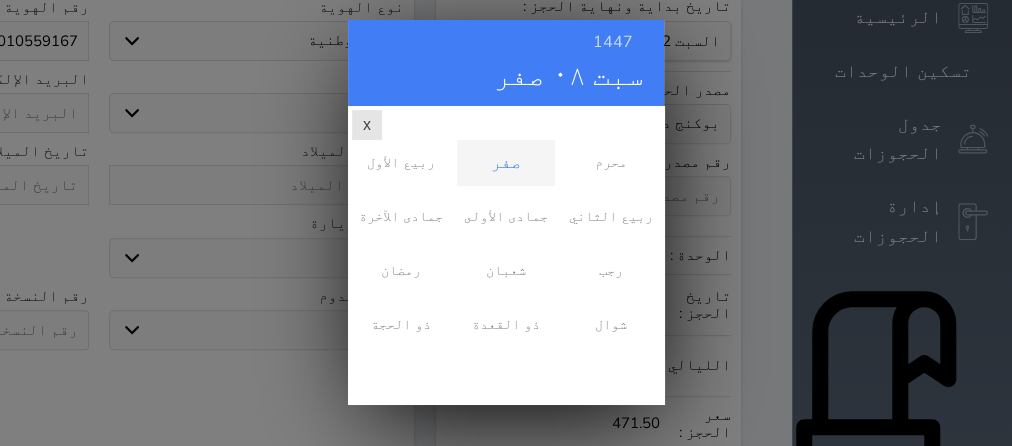 scroll, scrollTop: 0, scrollLeft: 0, axis: both 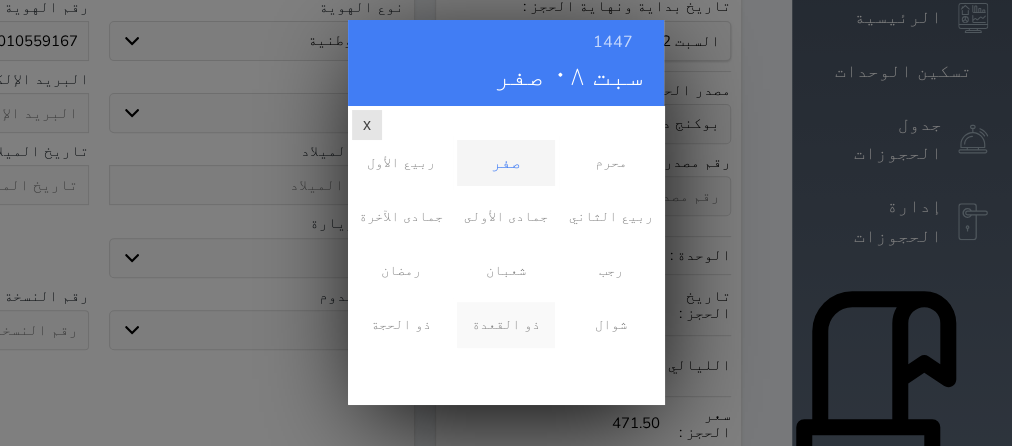 click on "ذو القعدة" at bounding box center [505, 325] 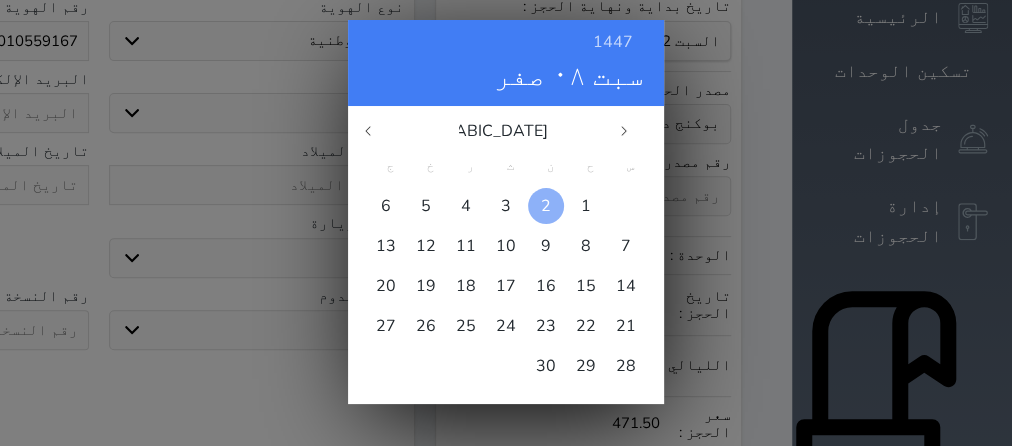 click at bounding box center (546, 206) 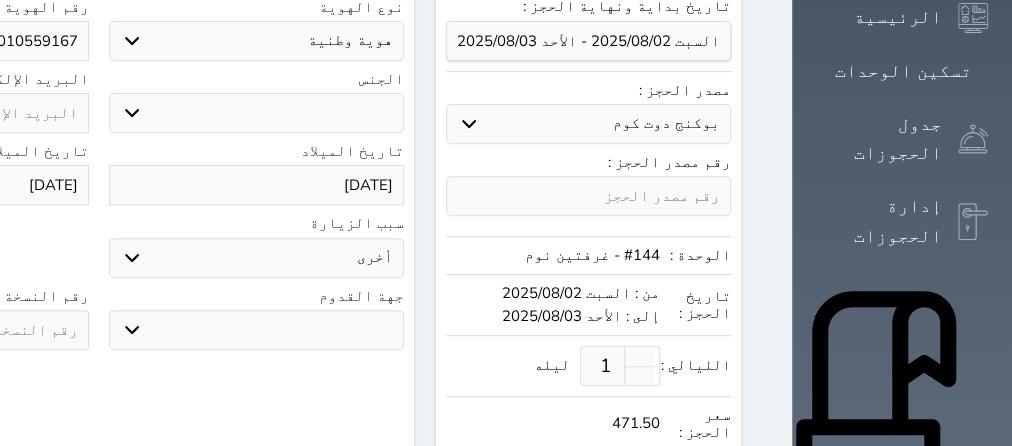 scroll, scrollTop: 252, scrollLeft: 0, axis: vertical 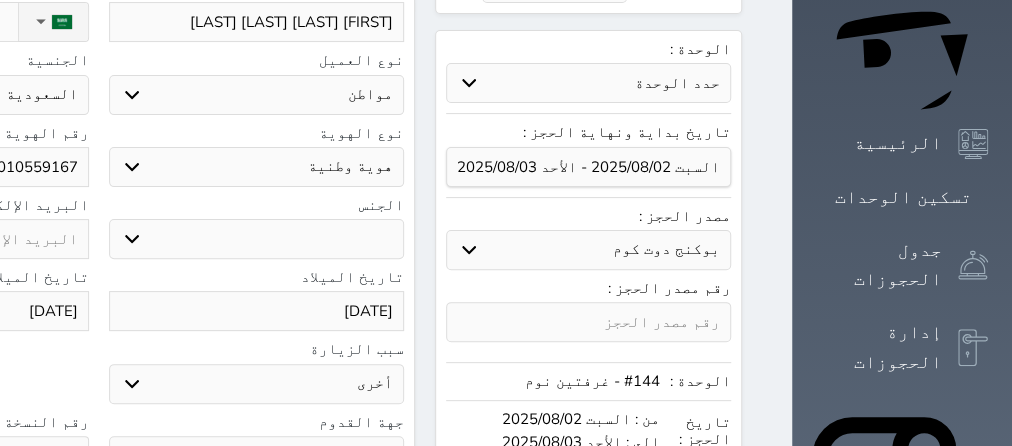 click on "ذكر   انثى" at bounding box center (257, 239) 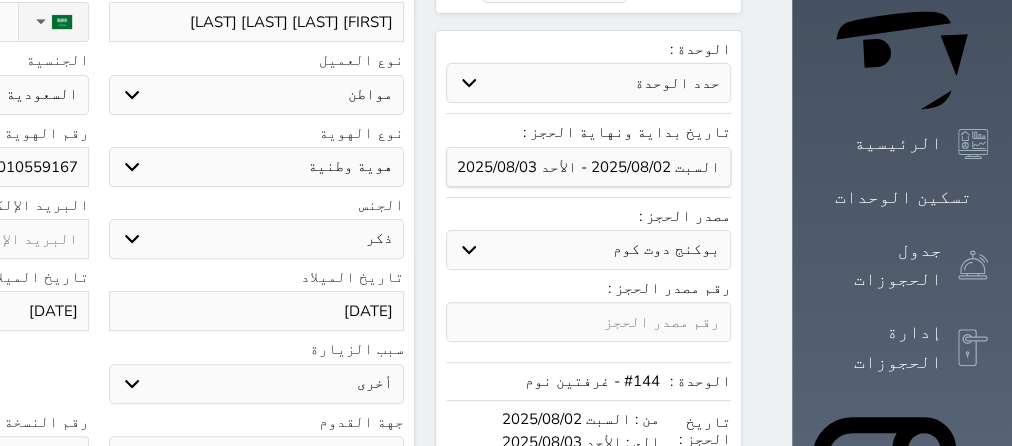 click on "ذكر" at bounding box center (0, 0) 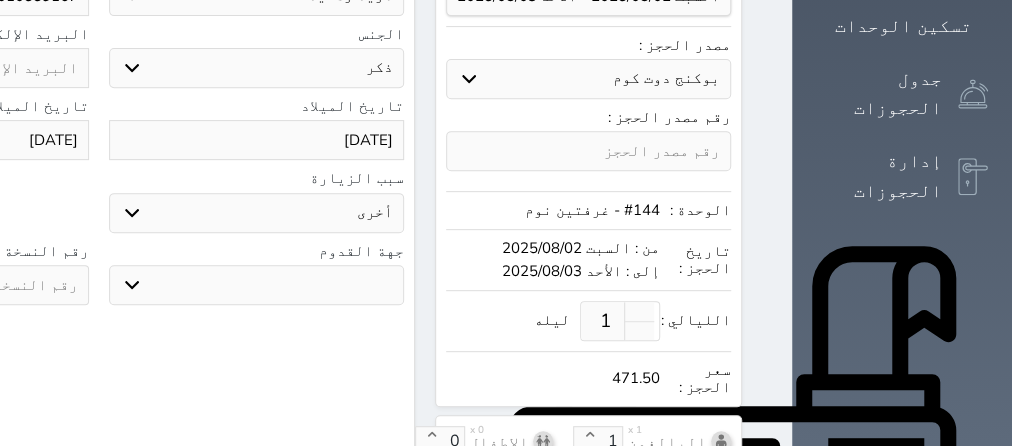 scroll, scrollTop: 504, scrollLeft: 0, axis: vertical 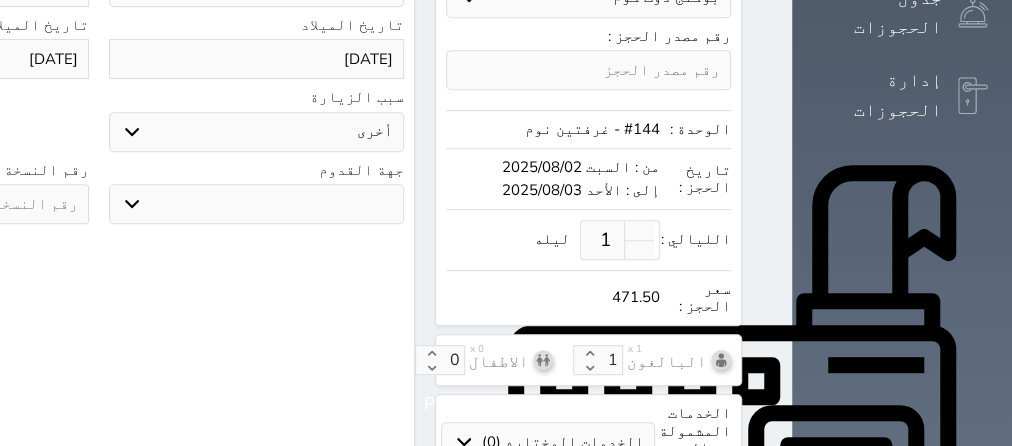 click at bounding box center [-59, 204] 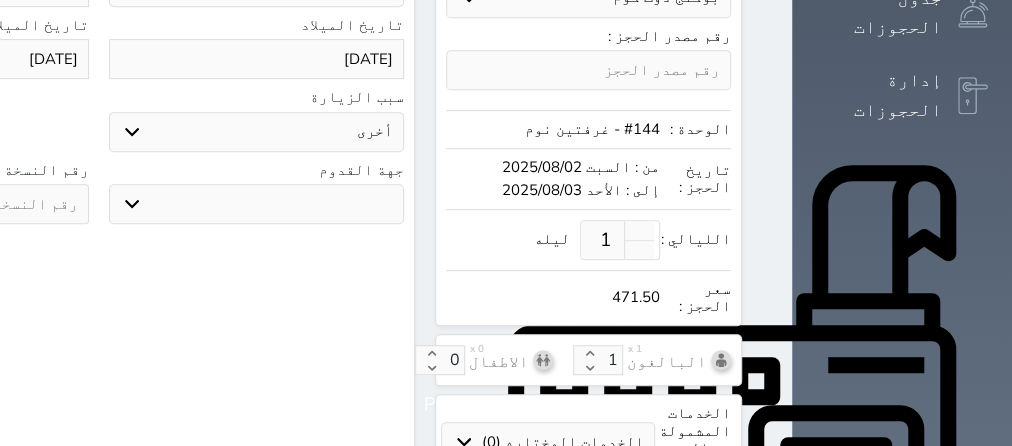 select 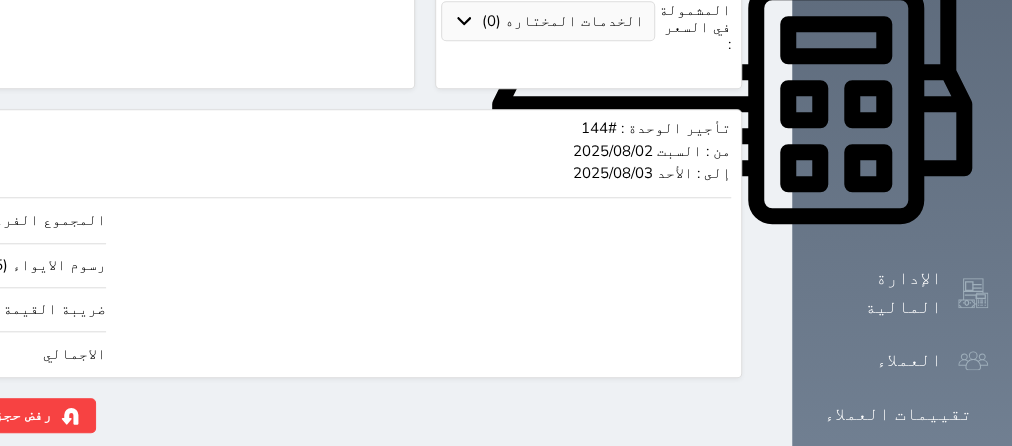 scroll, scrollTop: 936, scrollLeft: 0, axis: vertical 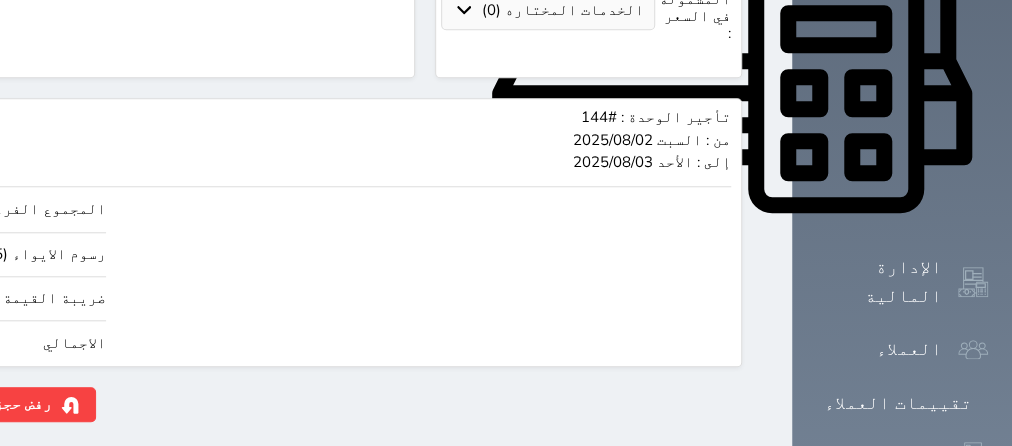 type on "4" 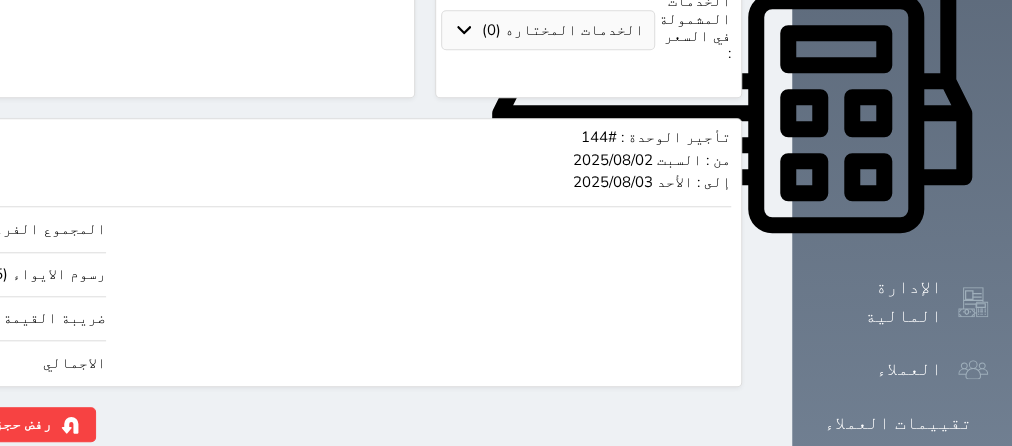 scroll, scrollTop: 936, scrollLeft: 0, axis: vertical 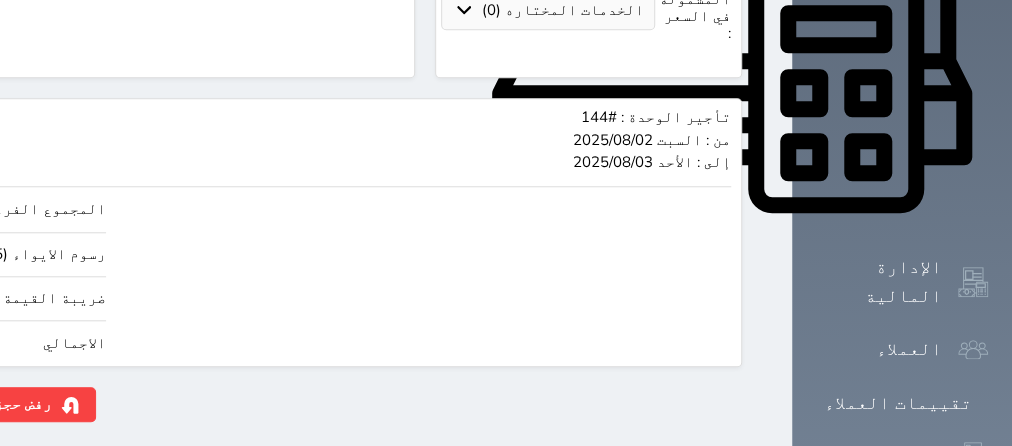 type on "400.00" 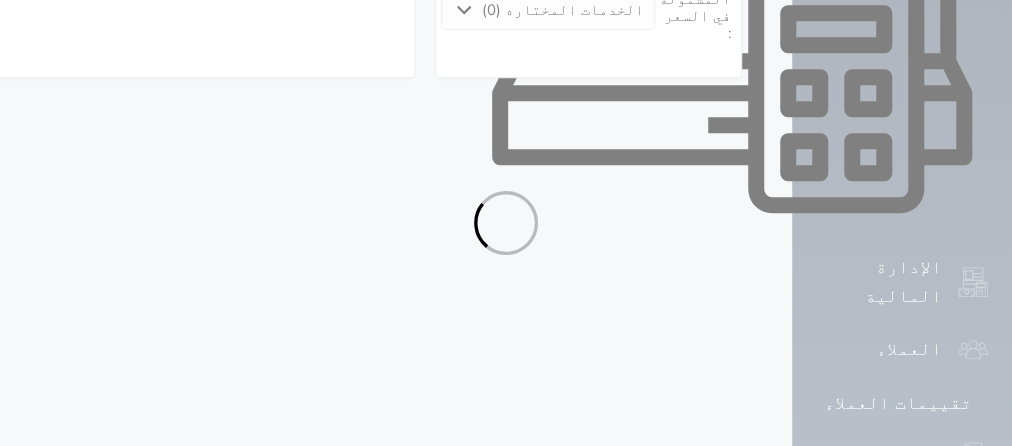select on "1" 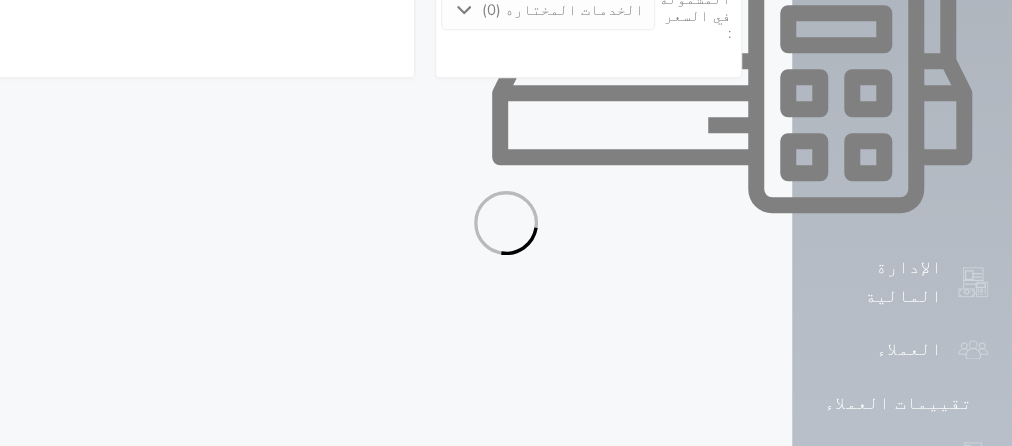 select on "113" 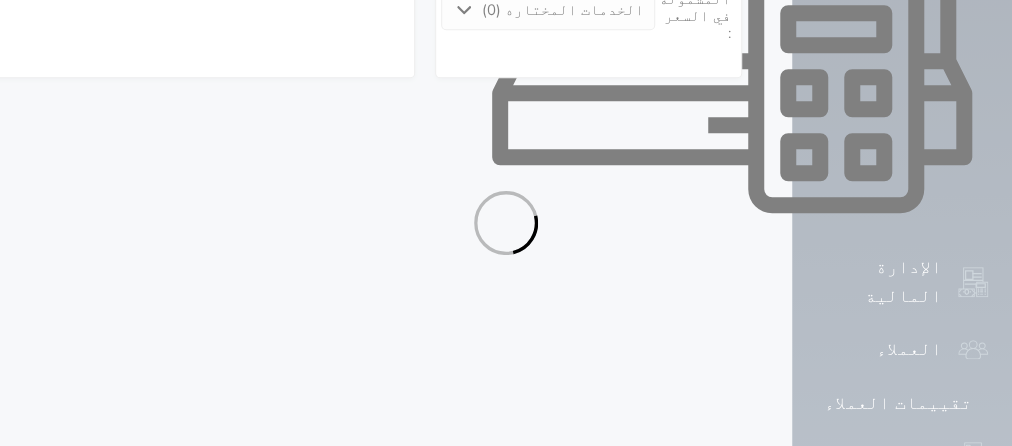select on "1" 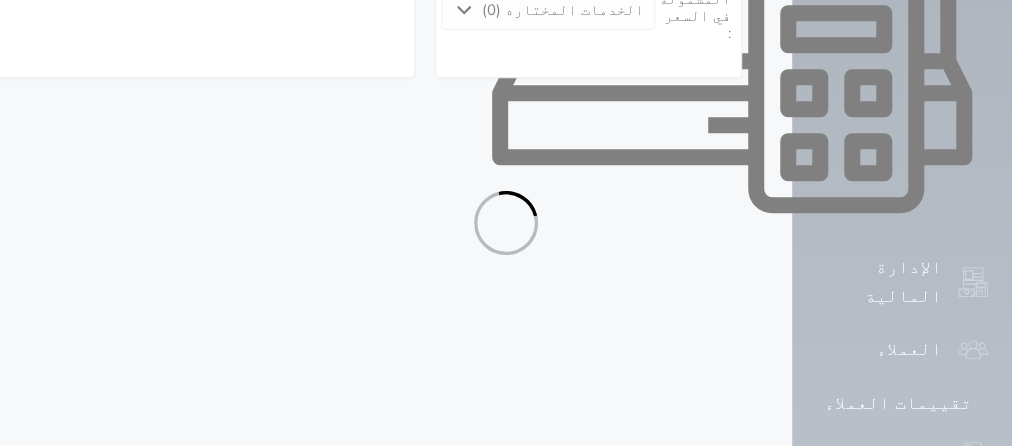 select on "7" 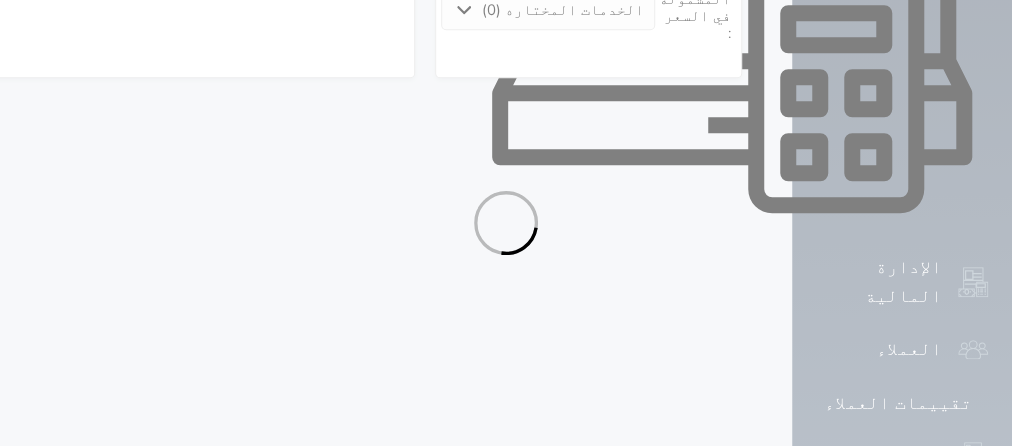 select 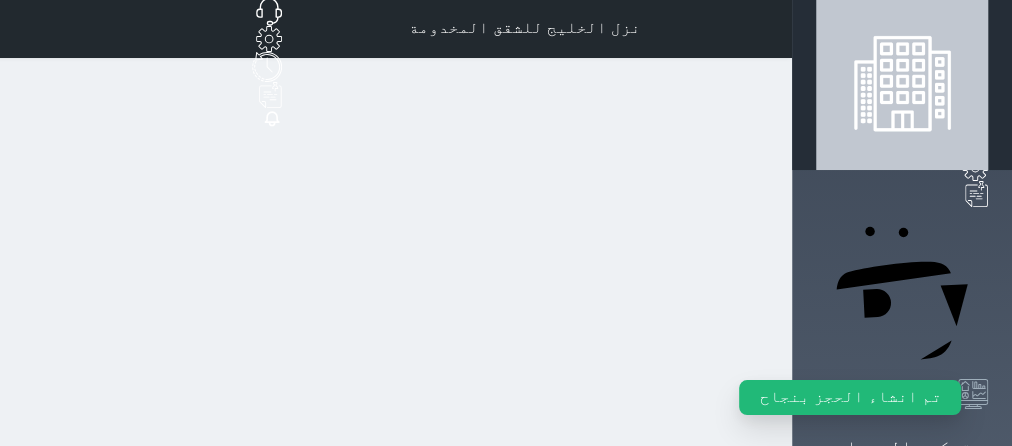 scroll, scrollTop: 0, scrollLeft: 0, axis: both 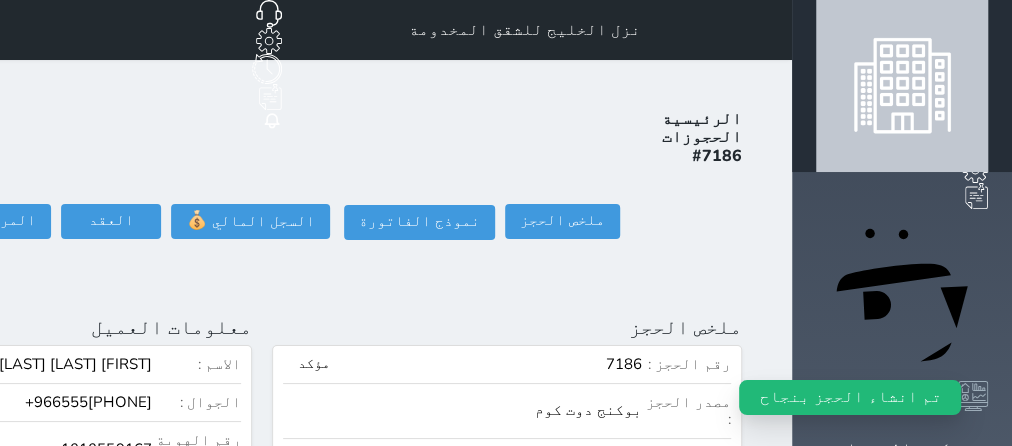 click on "تسجيل دخول" at bounding box center [-151, 221] 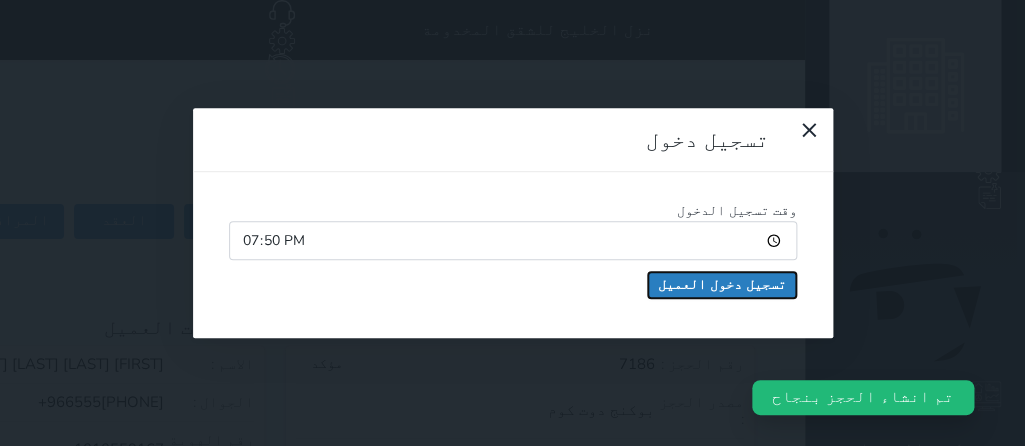click on "تسجيل دخول العميل" at bounding box center [722, 285] 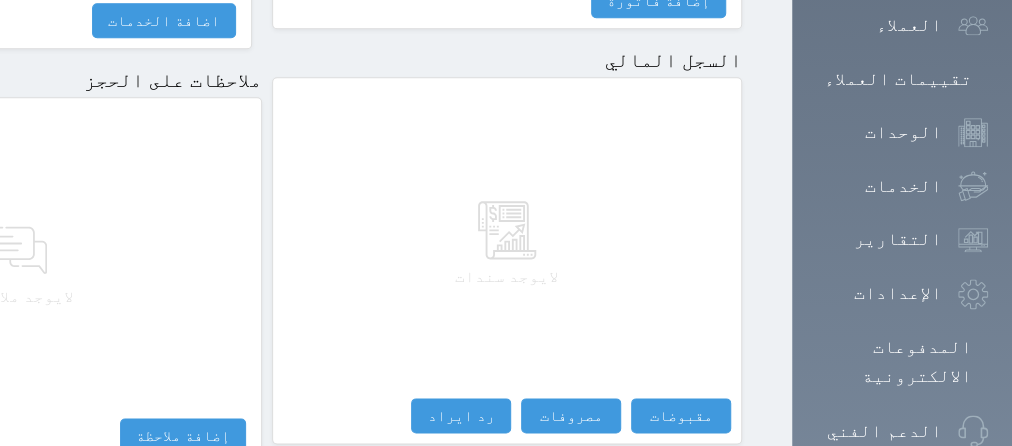 scroll, scrollTop: 1332, scrollLeft: 0, axis: vertical 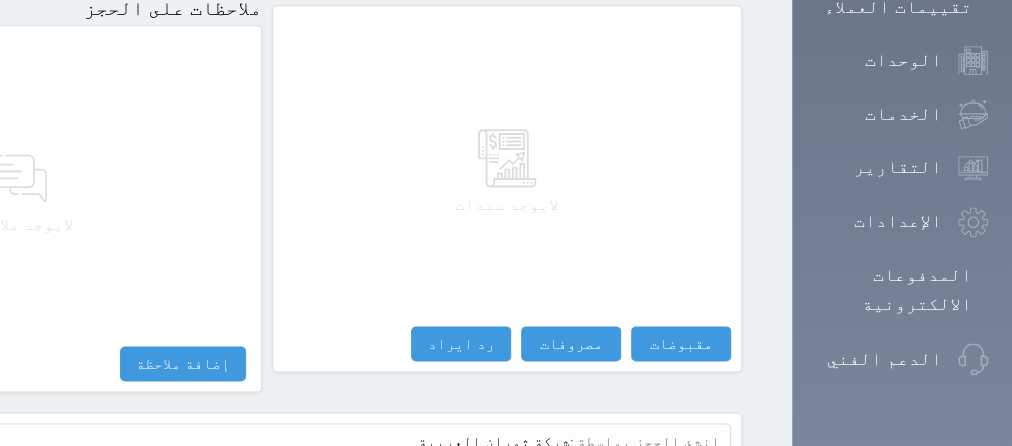 click on "عرض سجل شموس" at bounding box center (666, 489) 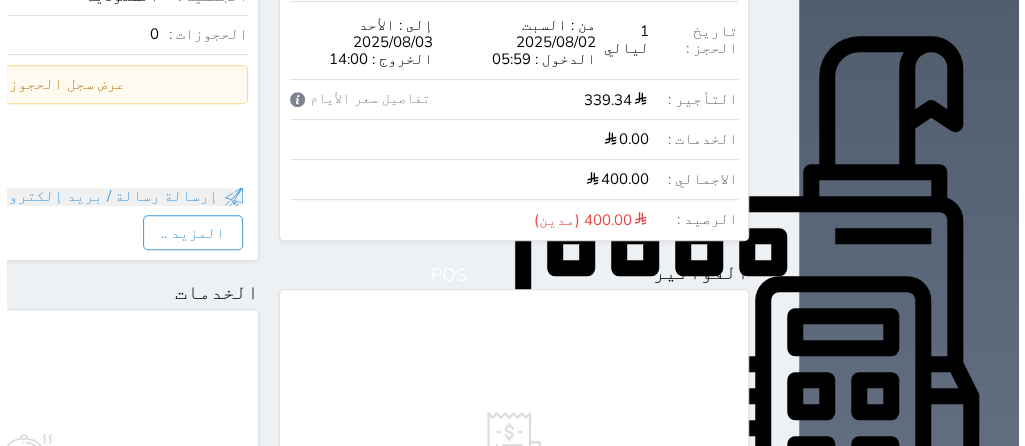 scroll, scrollTop: 1260, scrollLeft: 0, axis: vertical 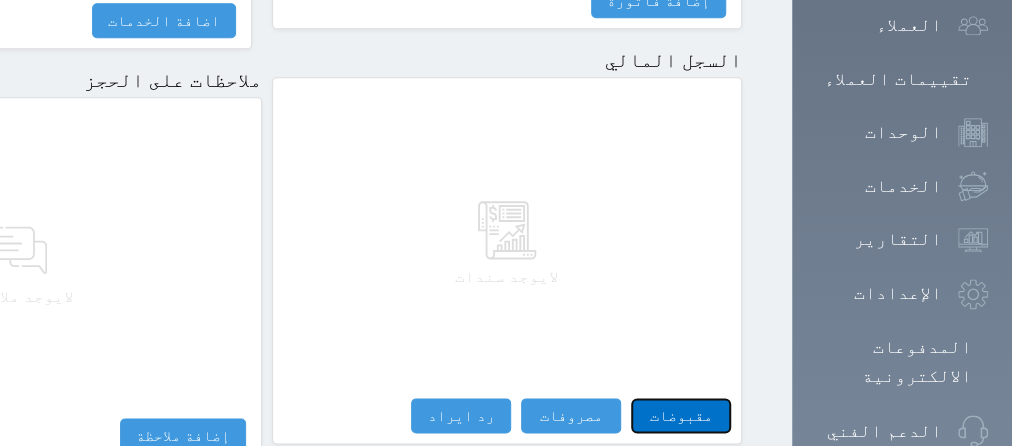 click on "مقبوضات" at bounding box center [681, 415] 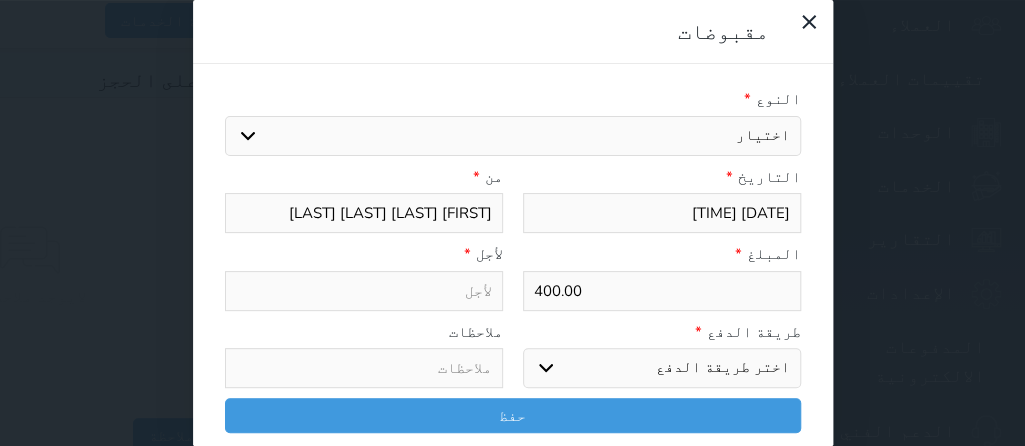 select 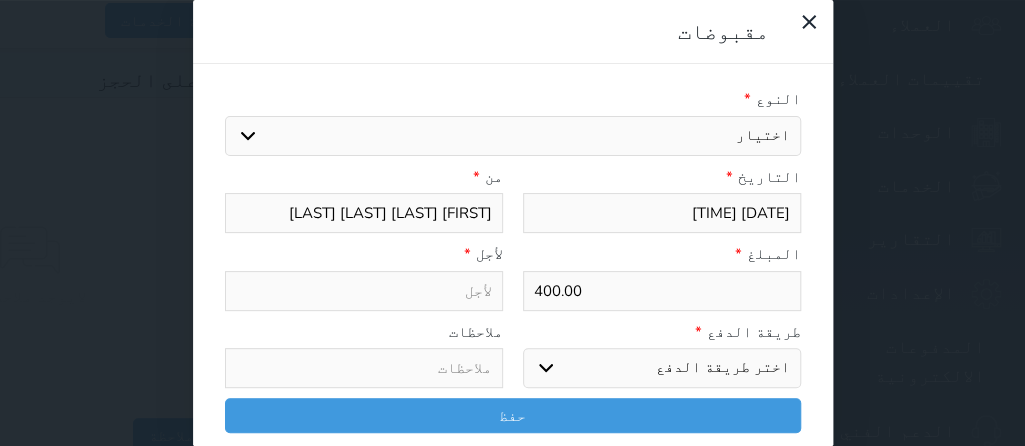 select 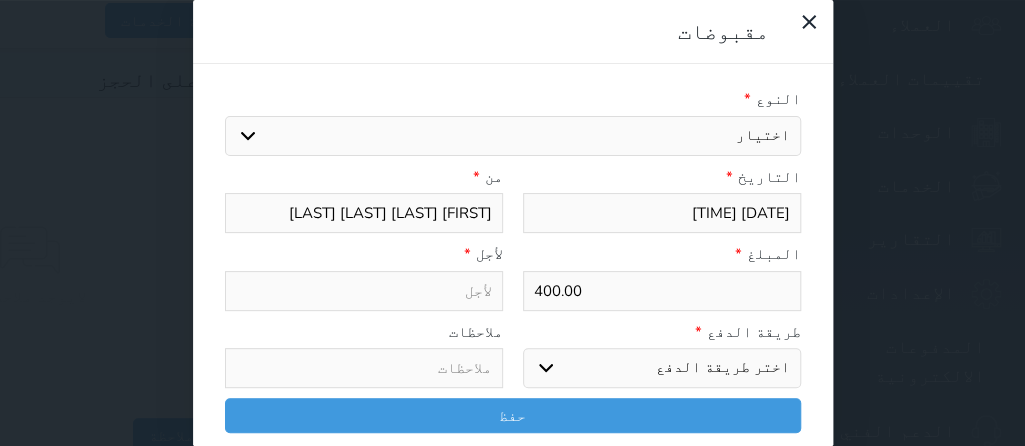 click on "اختيار   مقبوضات عامة قيمة إيجار فواتير تامين عربون لا ينطبق آخر مغسلة واي فاي - الإنترنت مواقف السيارات طعام الأغذية والمشروبات مشروبات المشروبات الباردة المشروبات الساخنة الإفطار غداء عشاء مخبز و كعك حمام سباحة الصالة الرياضية سبا و خدمات الجمال ميني بار سرير إضافي التسوق" at bounding box center [513, 136] 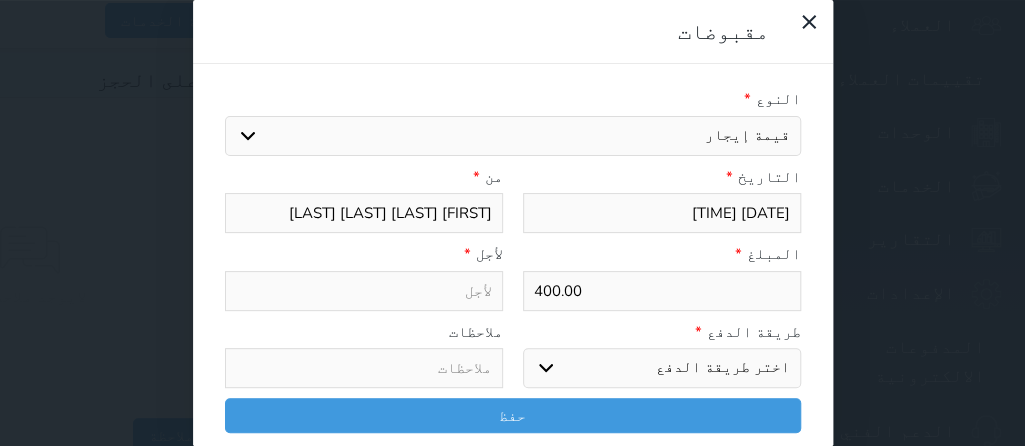 select 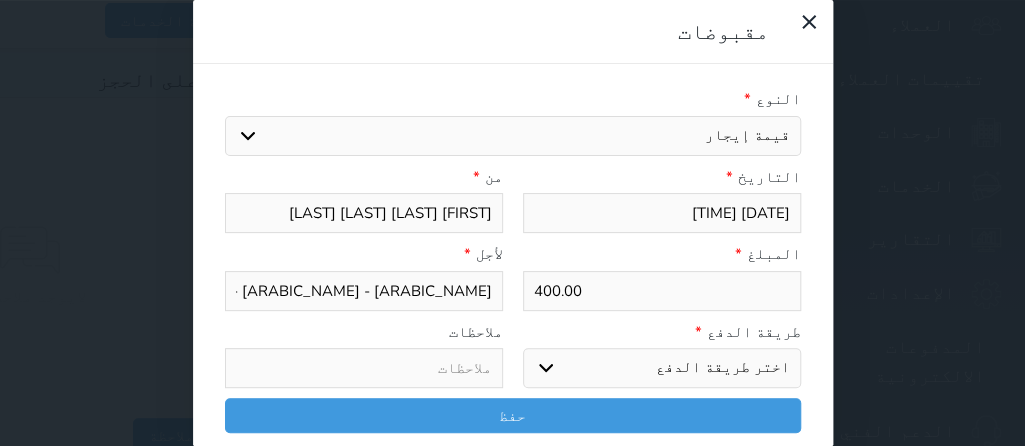 click on "اختر طريقة الدفع   دفع نقدى   تحويل بنكى   مدى   بطاقة ائتمان   آجل" at bounding box center [662, 368] 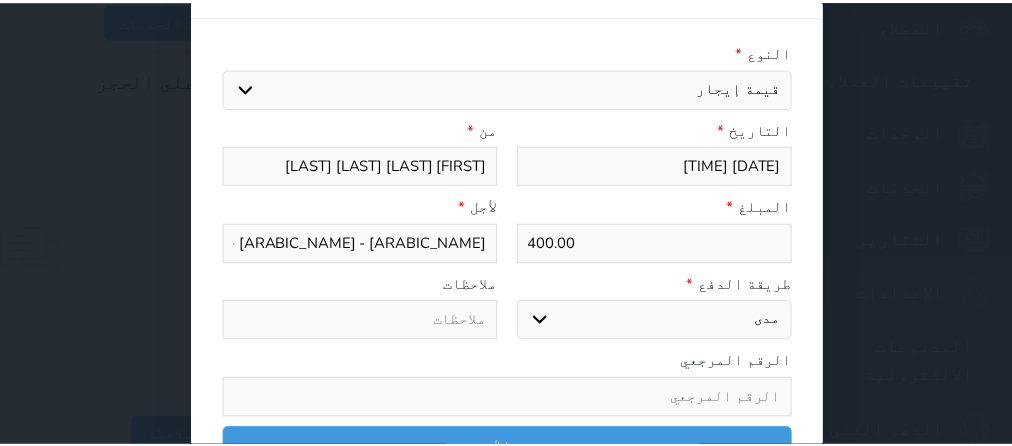 scroll, scrollTop: 71, scrollLeft: 0, axis: vertical 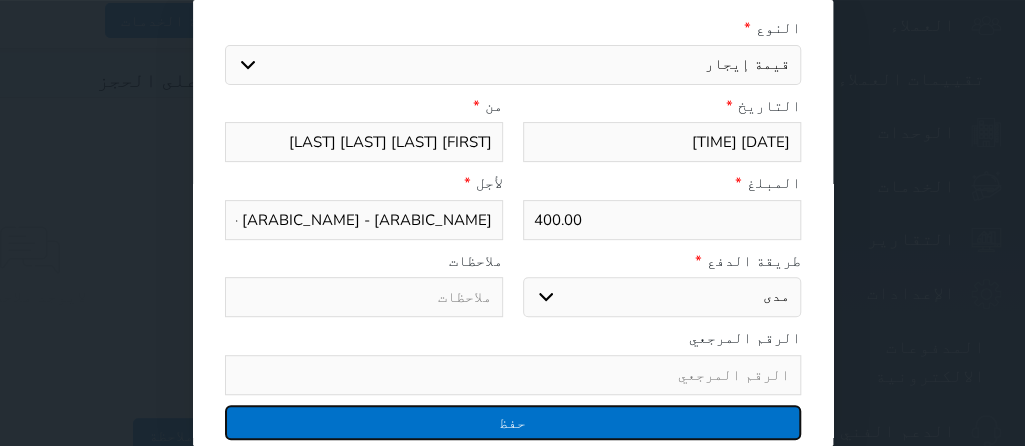 click on "حفظ" at bounding box center [513, 422] 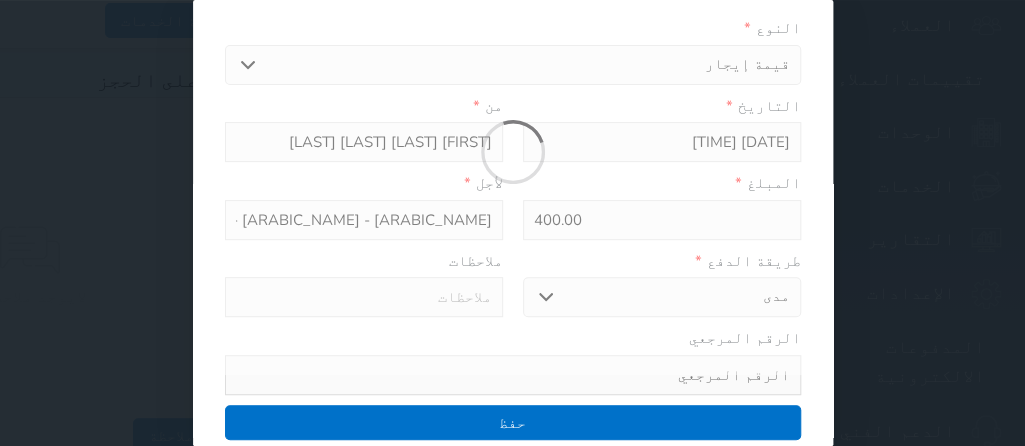 select 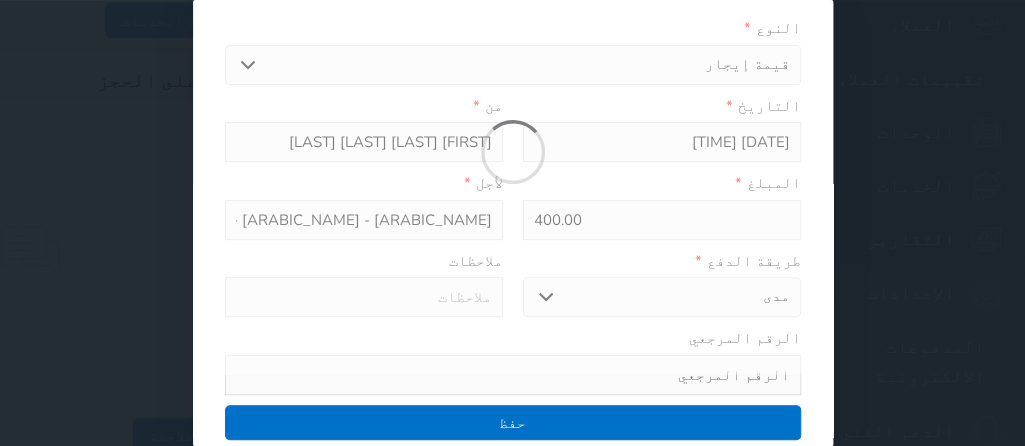 type 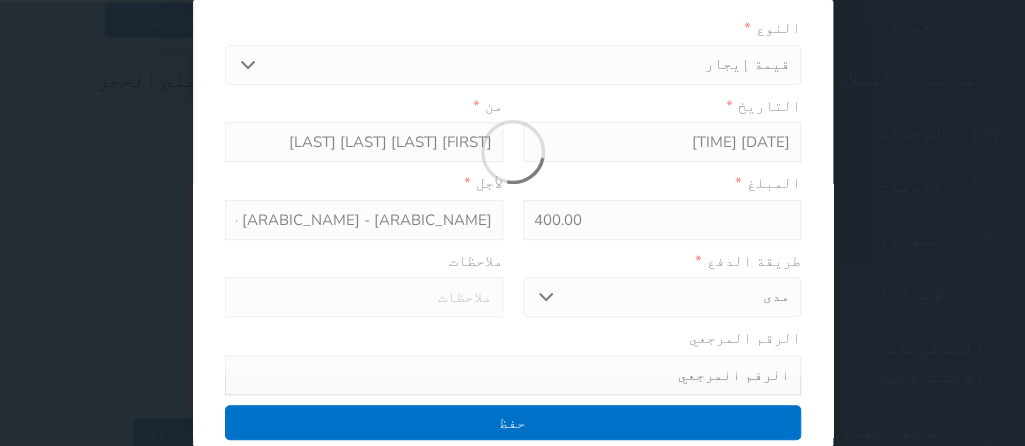 type on "0" 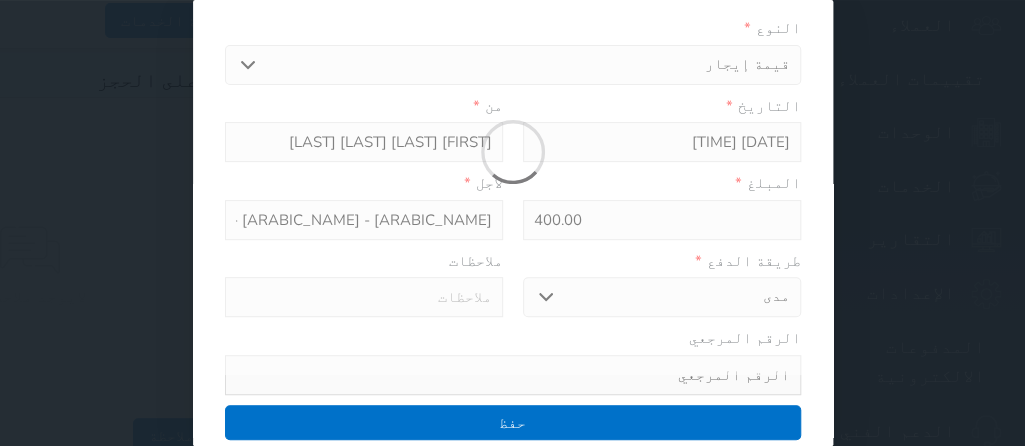 select 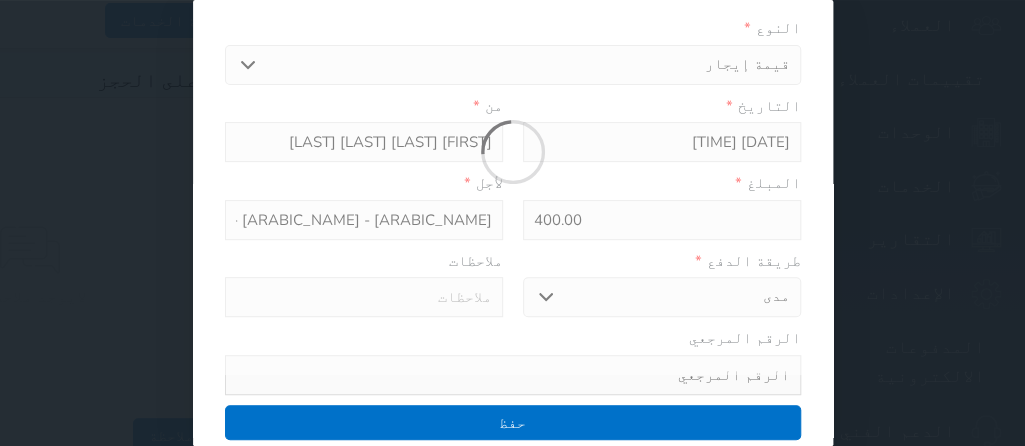 type on "0" 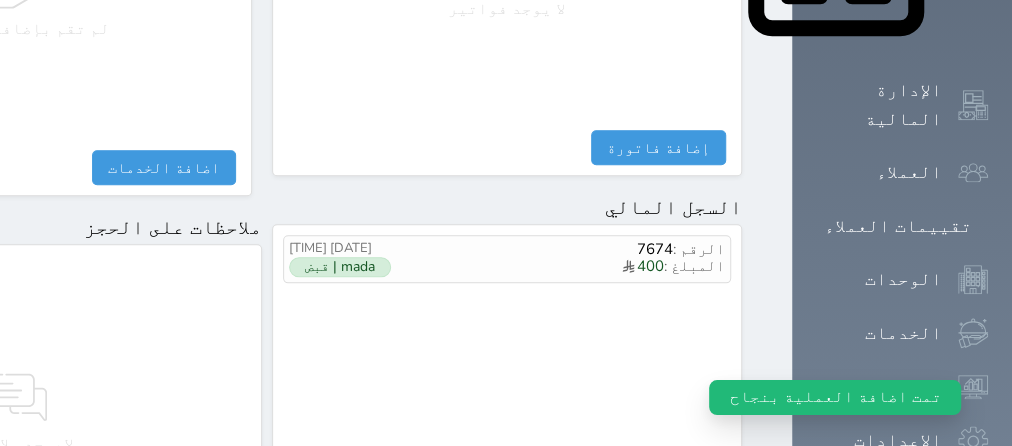 scroll, scrollTop: 1332, scrollLeft: 0, axis: vertical 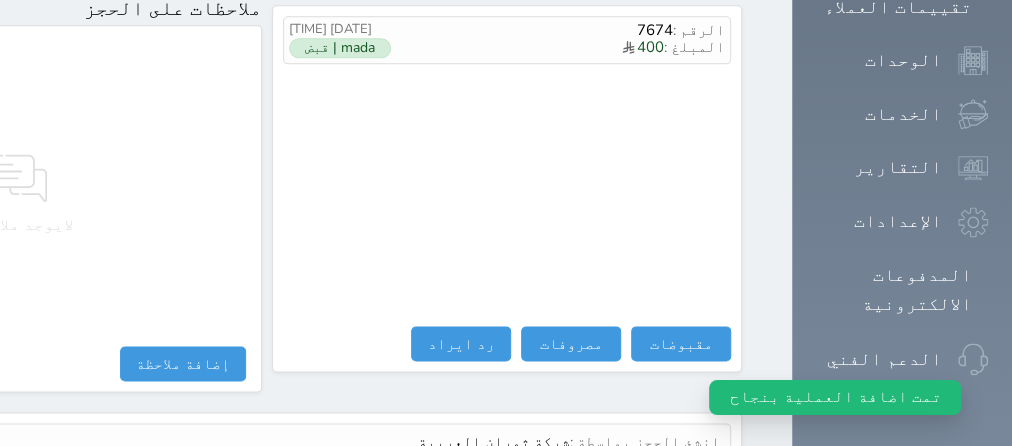 click on "عرض سجل شموس" at bounding box center [666, 489] 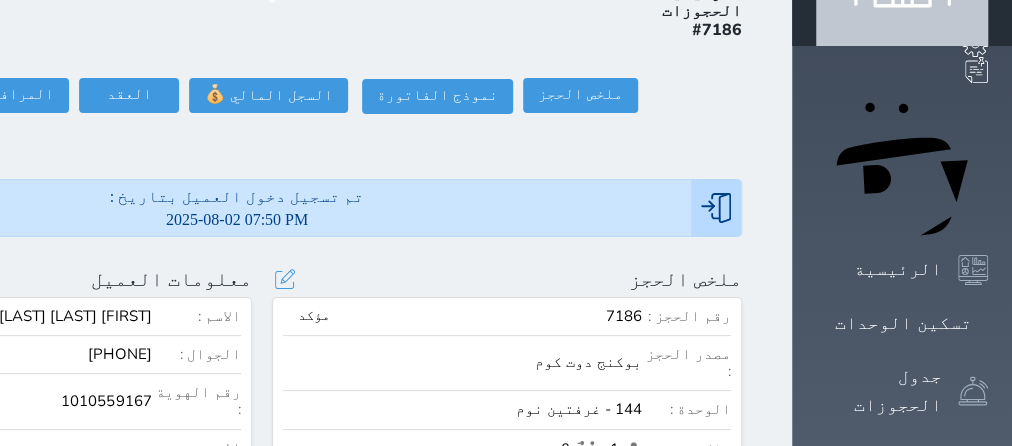 scroll, scrollTop: 126, scrollLeft: 0, axis: vertical 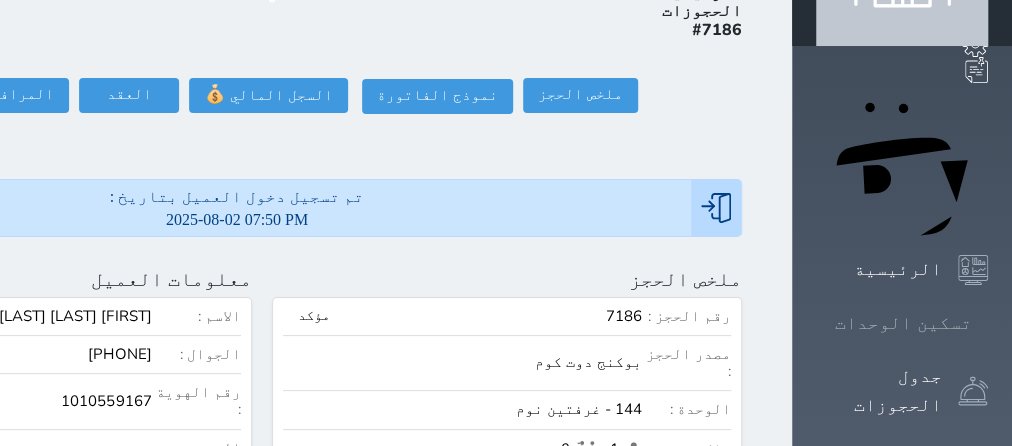 click on "تسكين الوحدات" at bounding box center (903, 323) 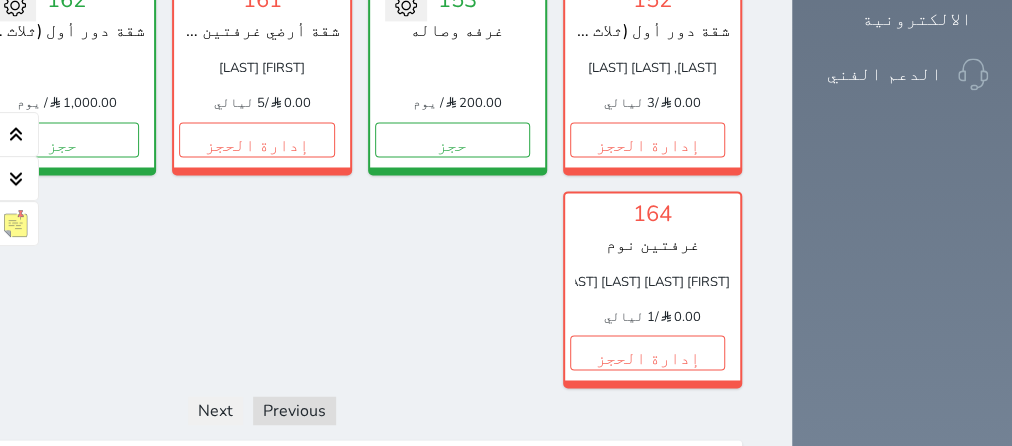 scroll, scrollTop: 1590, scrollLeft: 0, axis: vertical 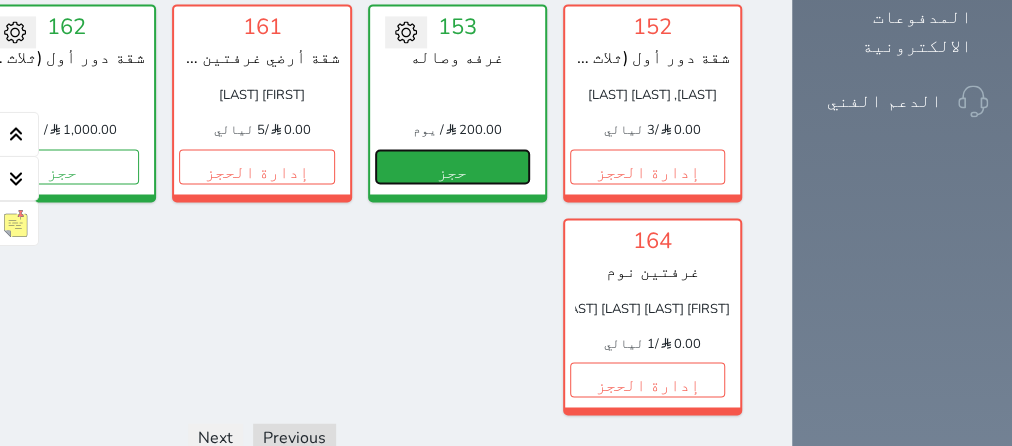 click on "حجز" at bounding box center [452, 166] 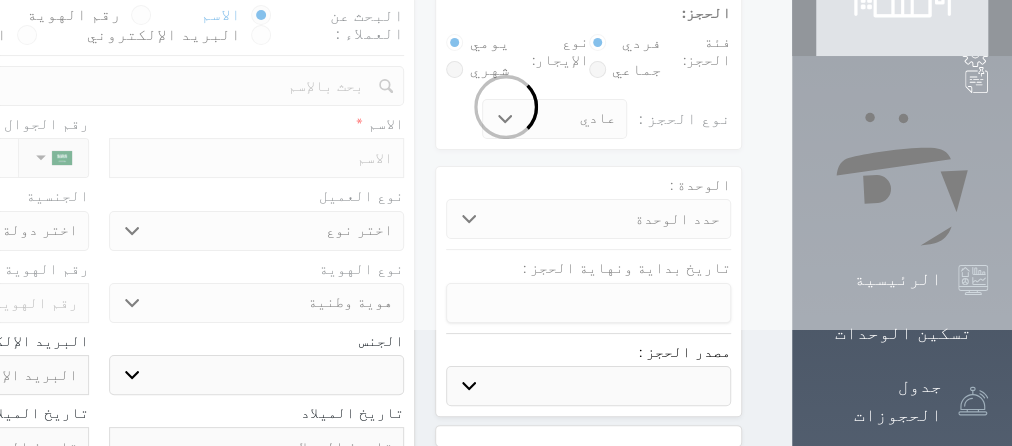 select 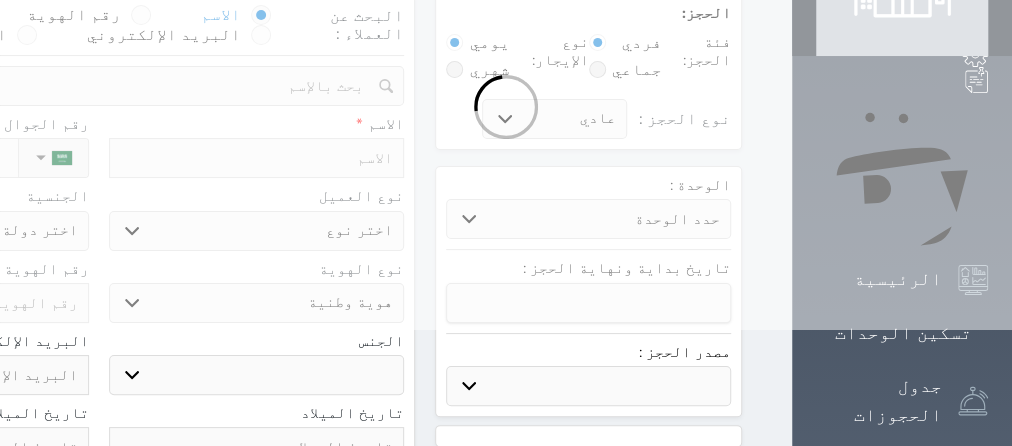 select 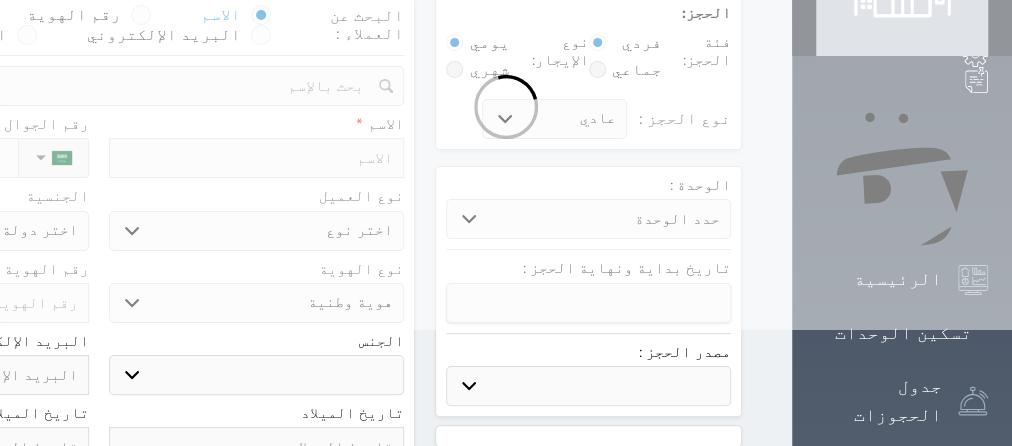 select 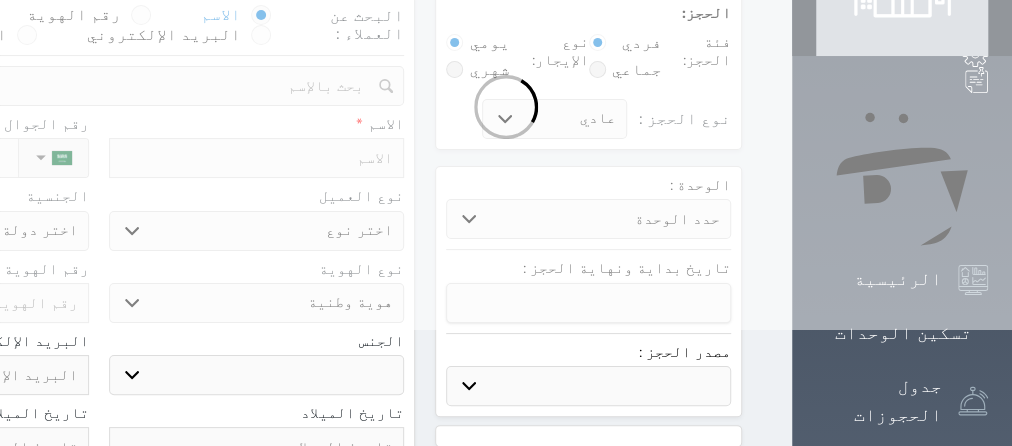select 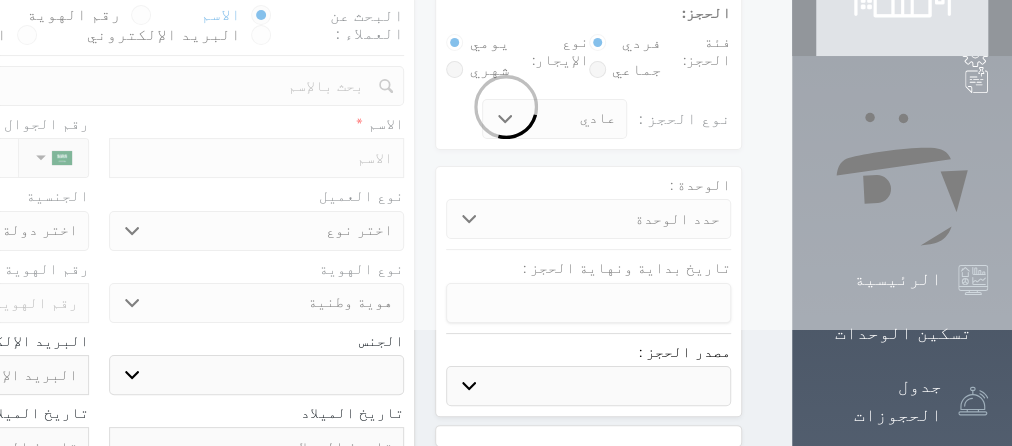select 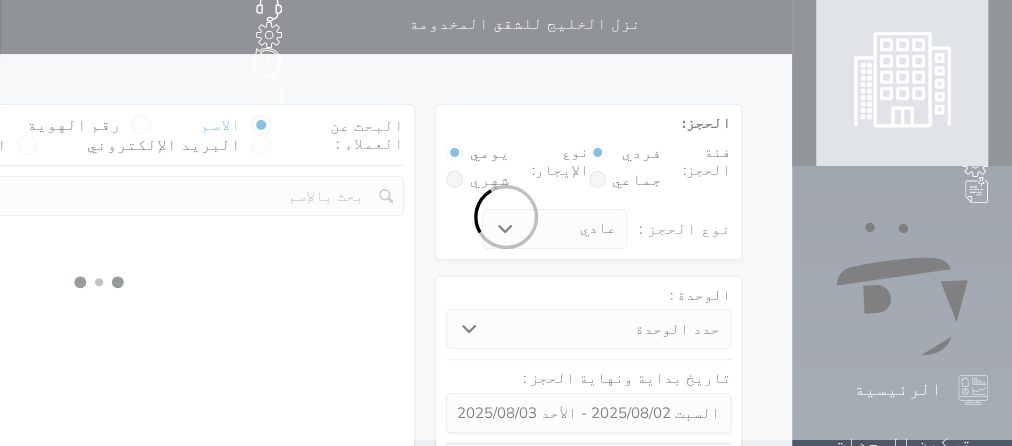 scroll, scrollTop: 0, scrollLeft: 0, axis: both 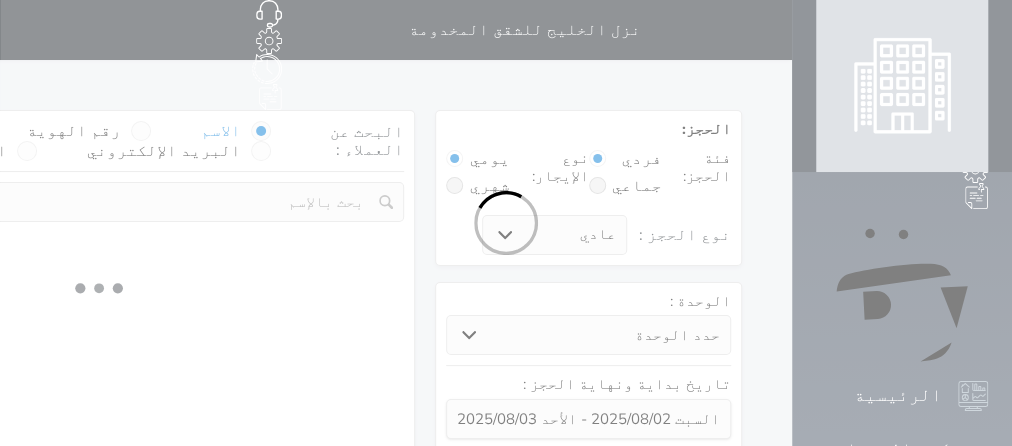 select 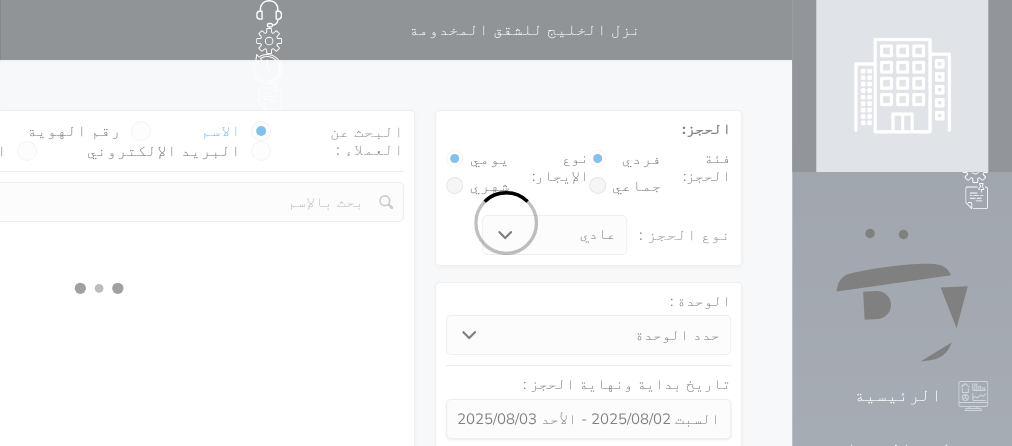 select on "1" 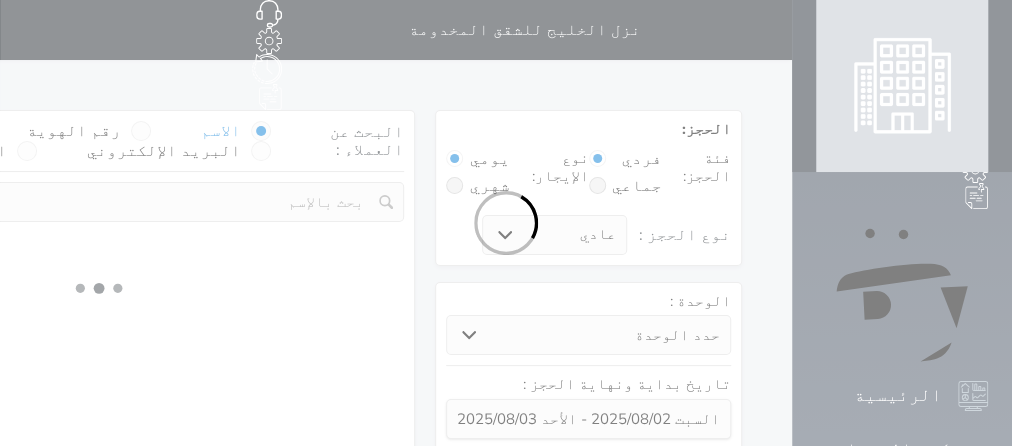 select on "113" 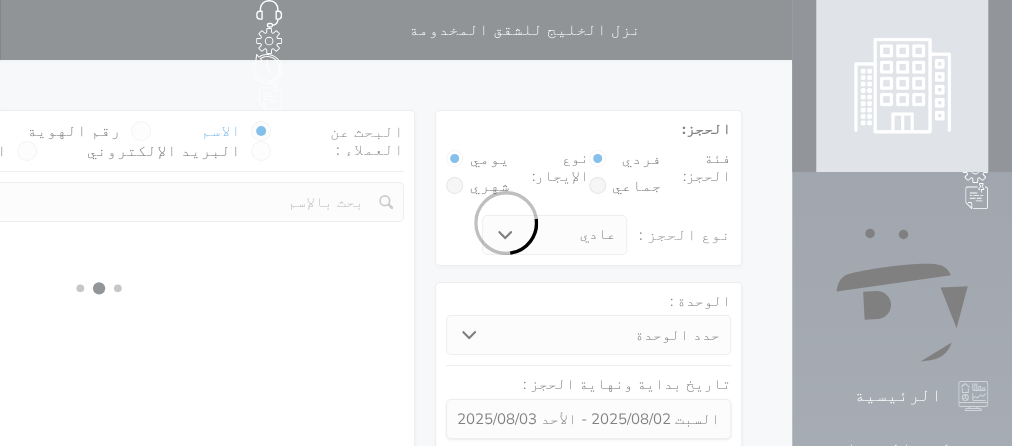 select on "1" 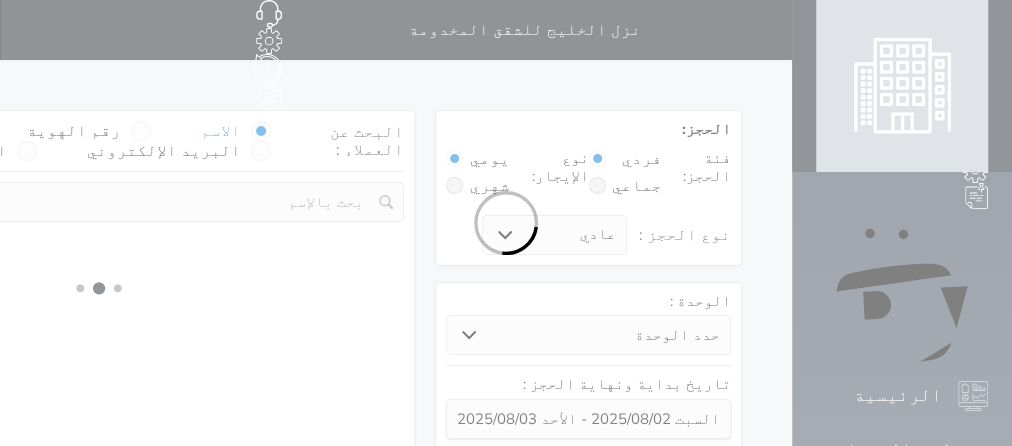 select 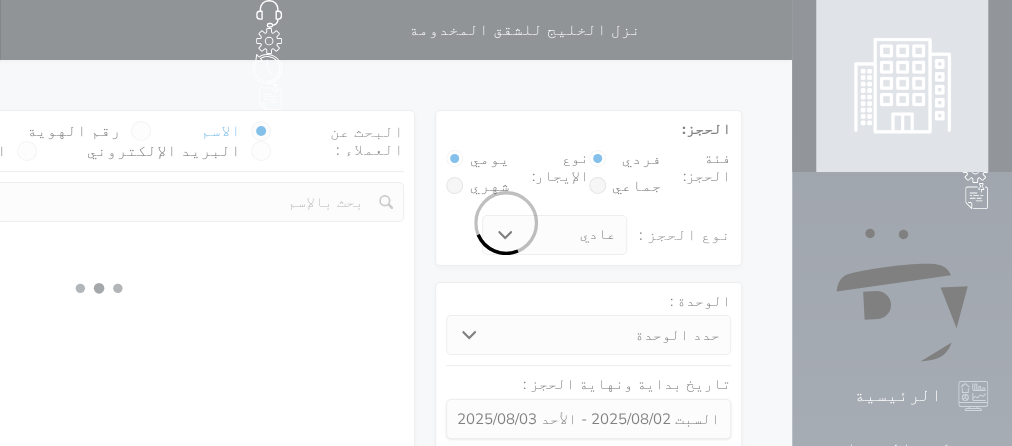 select on "7" 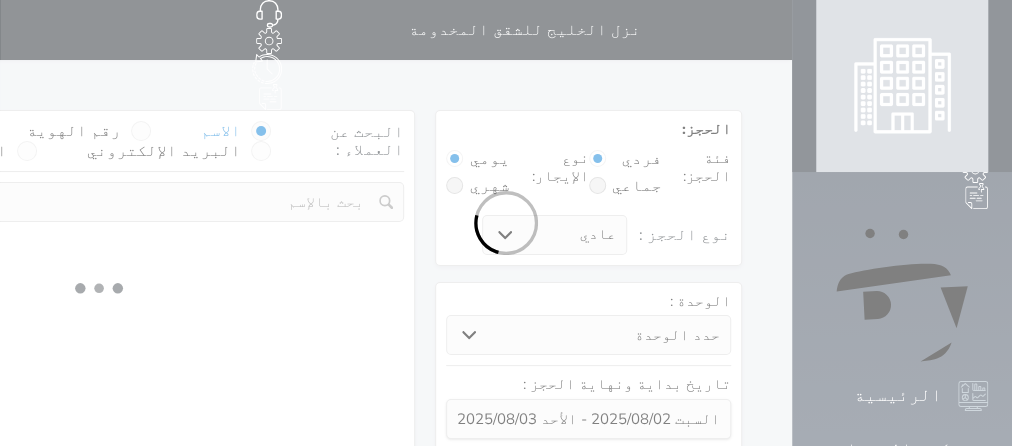 select 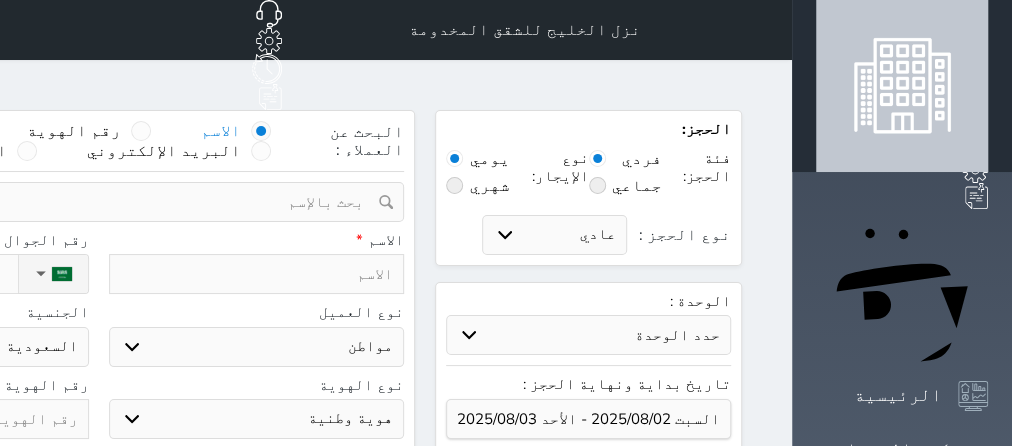 select 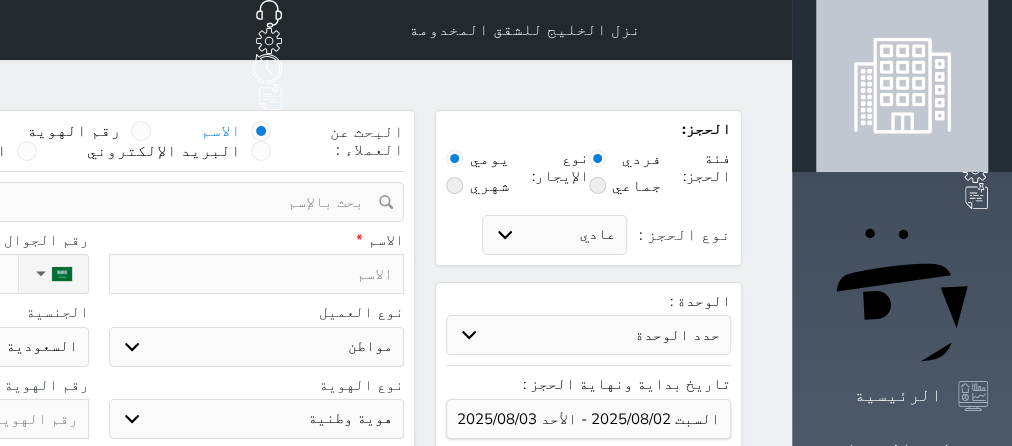 select 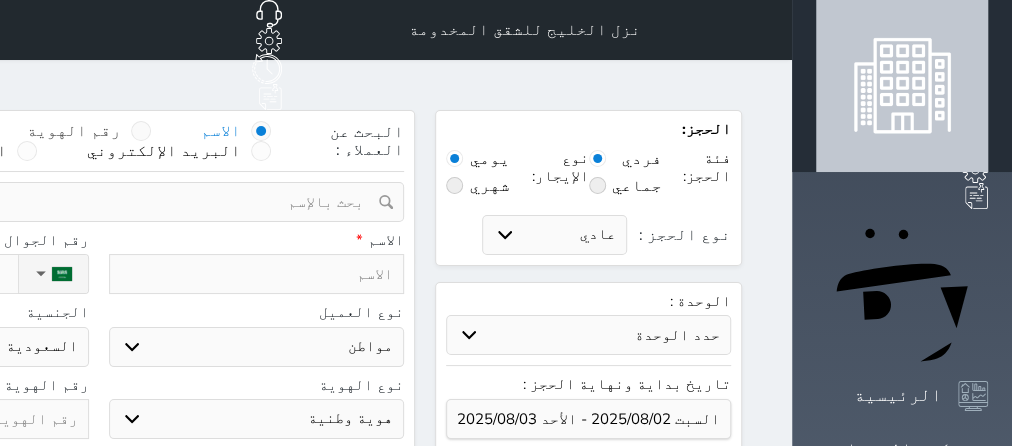click on "رقم الهوية" at bounding box center [74, 131] 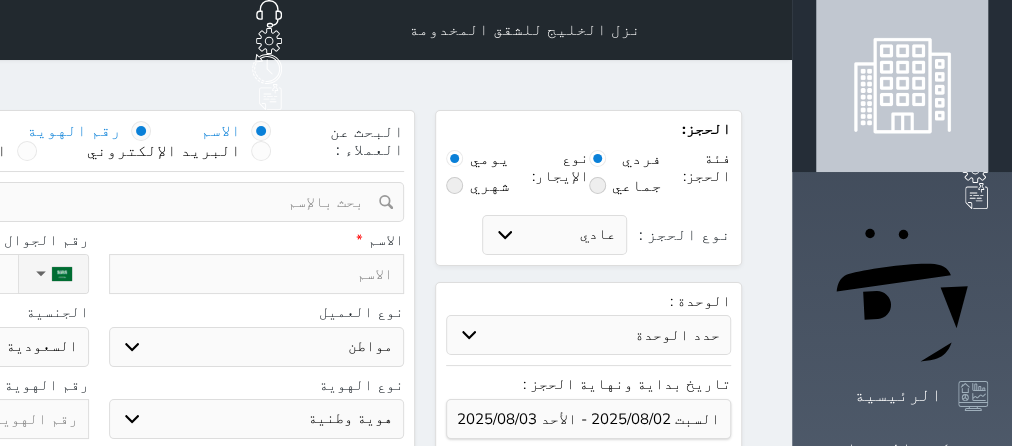 select 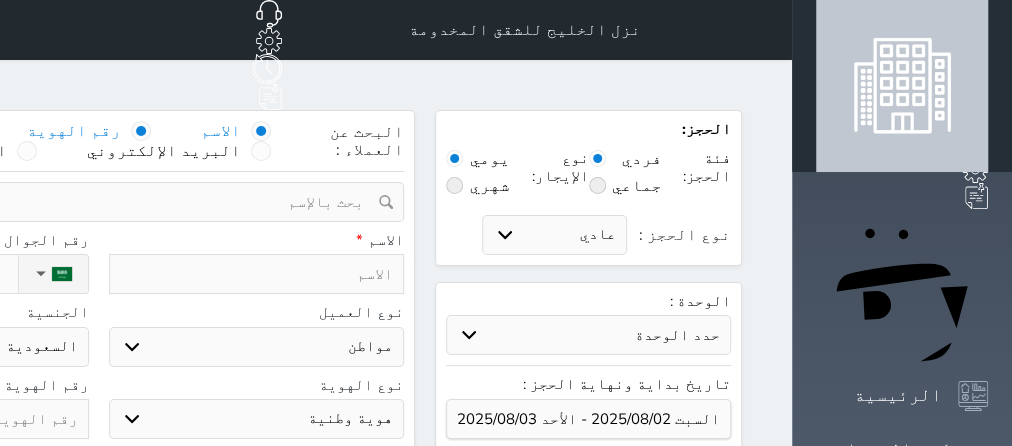 select 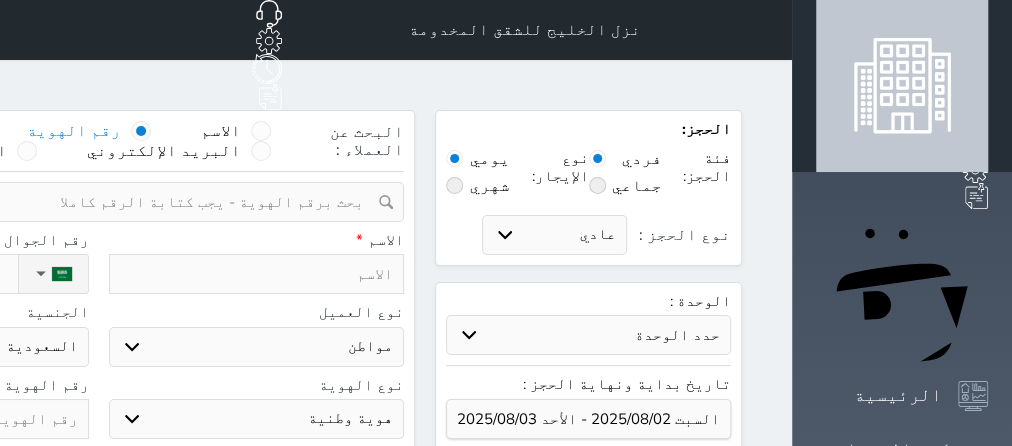 select 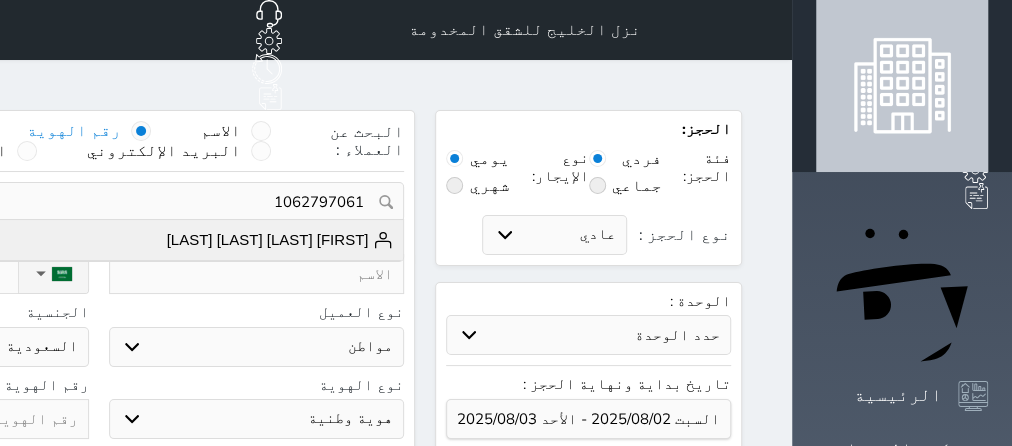 click on "عبدالقادر عبدالله هزاع الرفيعي   الشمراني" at bounding box center [280, 240] 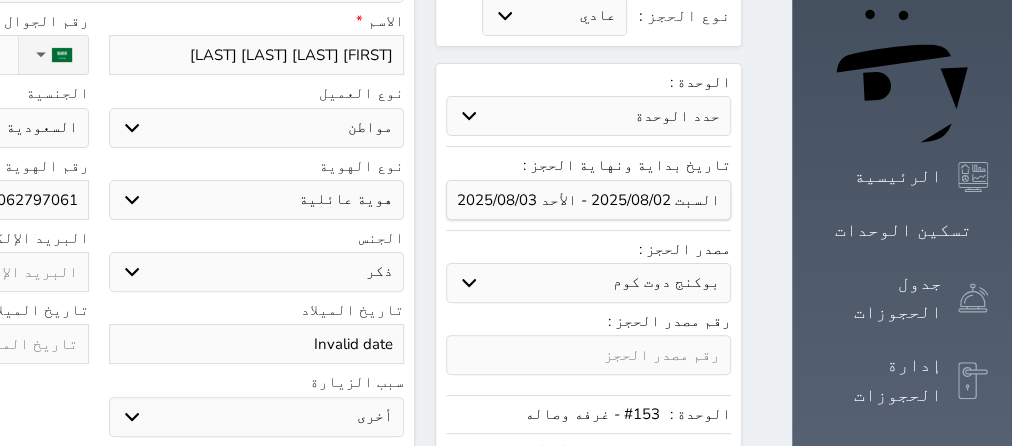 scroll, scrollTop: 252, scrollLeft: 0, axis: vertical 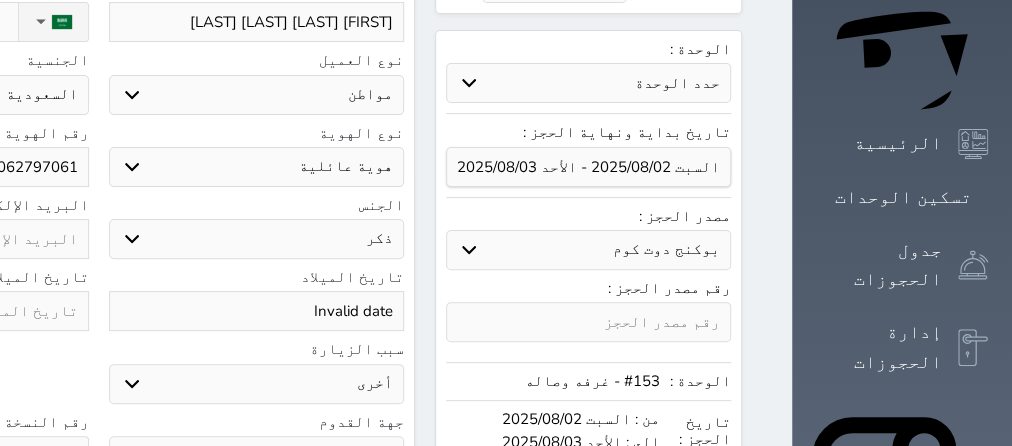select 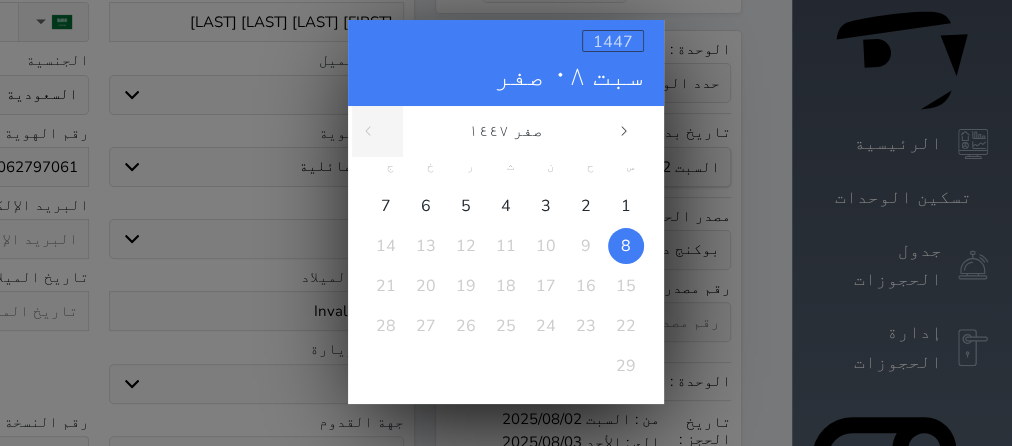 click on "1447" at bounding box center (613, 42) 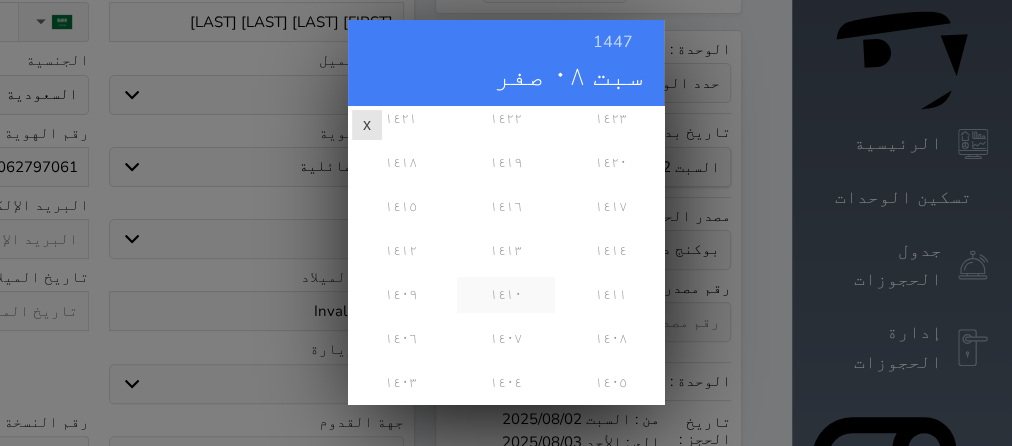 scroll, scrollTop: 486, scrollLeft: 0, axis: vertical 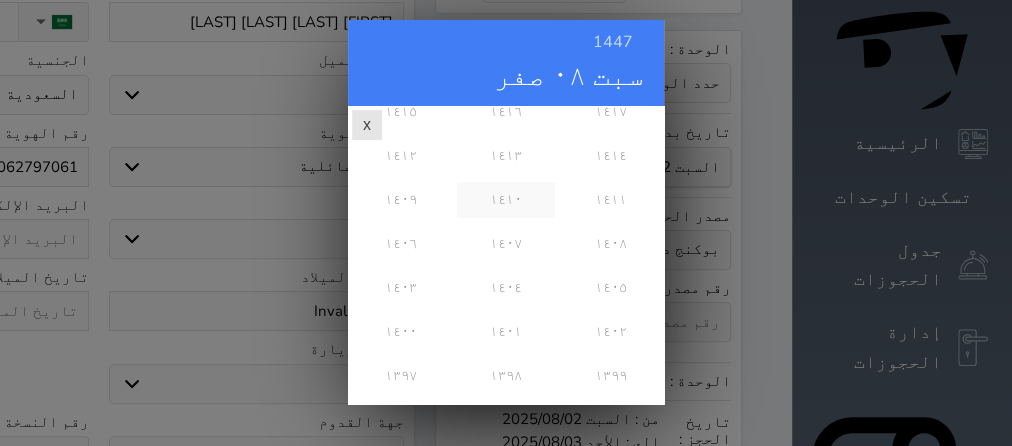 click on "١٤١٠" at bounding box center [505, 200] 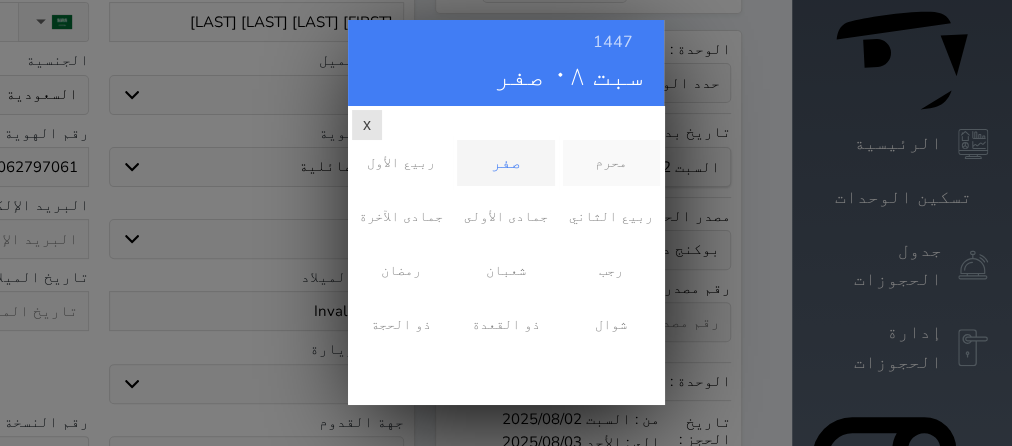 click on "محرم" at bounding box center (611, 163) 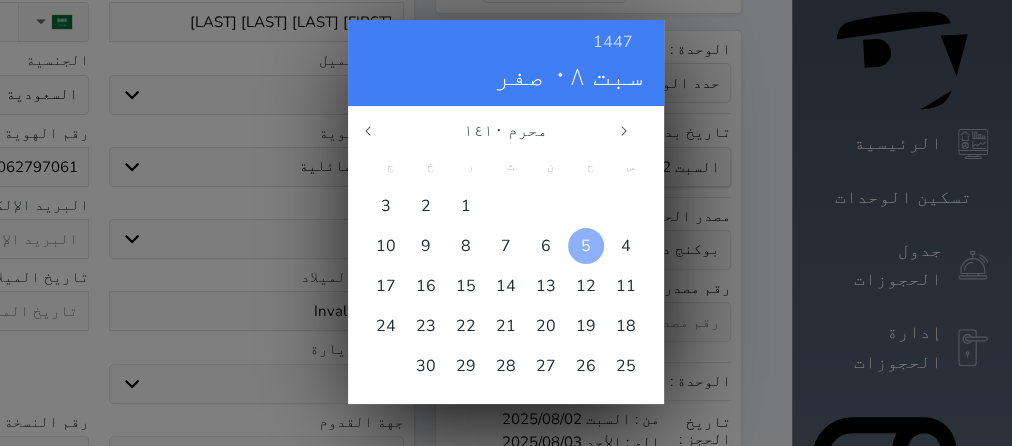 click on "5" at bounding box center (586, 246) 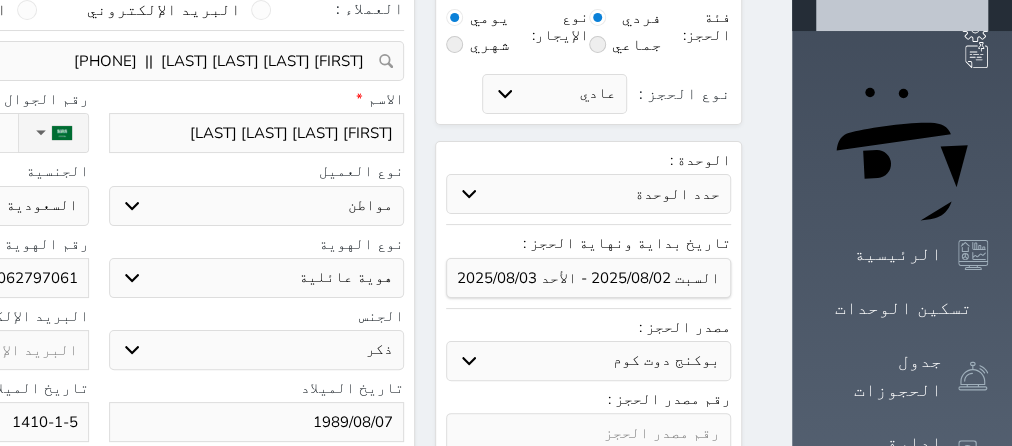 scroll, scrollTop: 126, scrollLeft: 0, axis: vertical 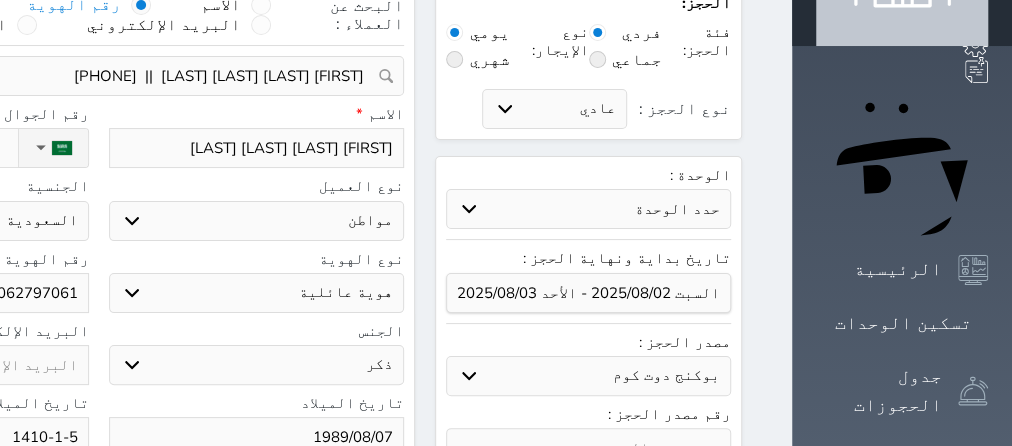 click on "اختر نوع   هوية وطنية هوية عائلية جواز السفر" at bounding box center (257, 293) 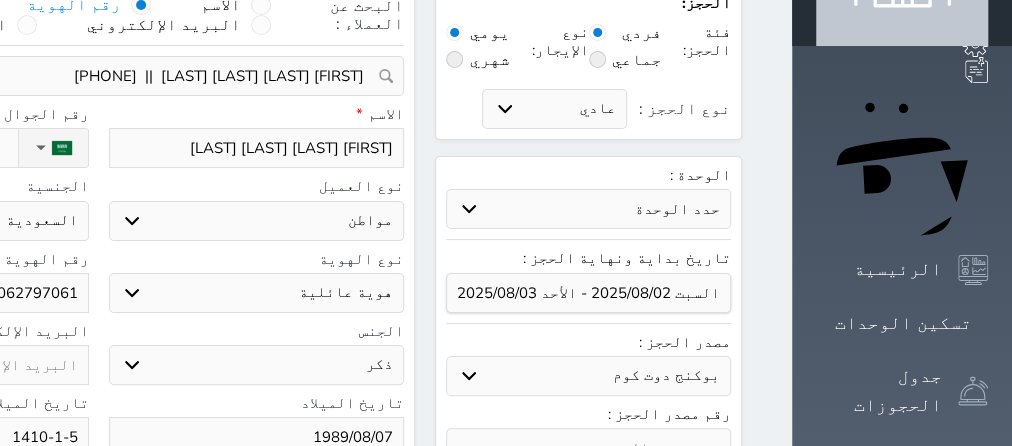 select on "1" 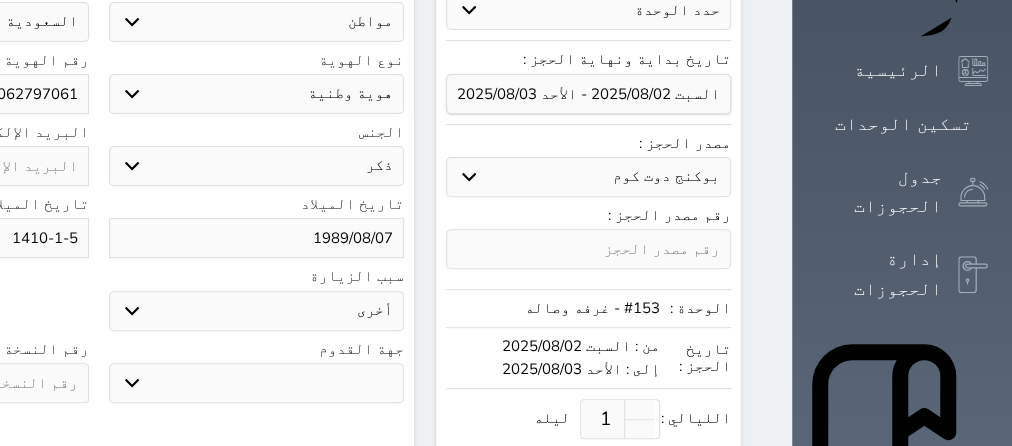 scroll, scrollTop: 504, scrollLeft: 0, axis: vertical 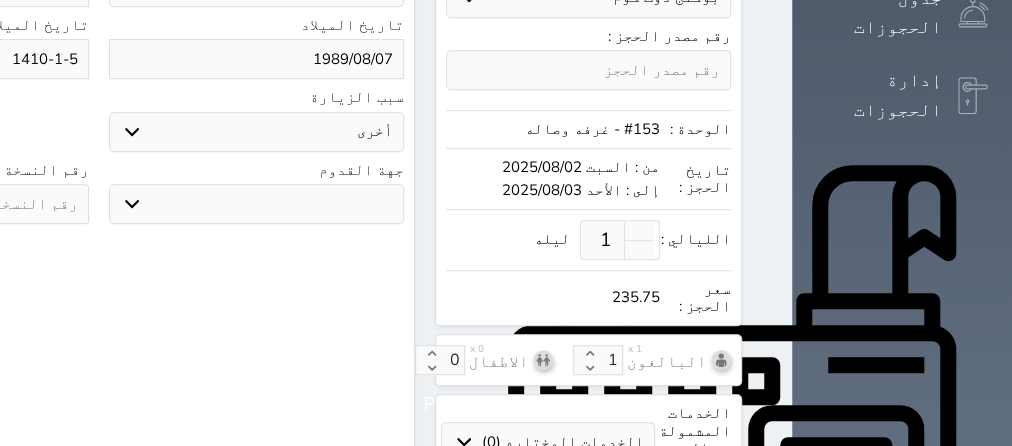 click at bounding box center (-59, 204) 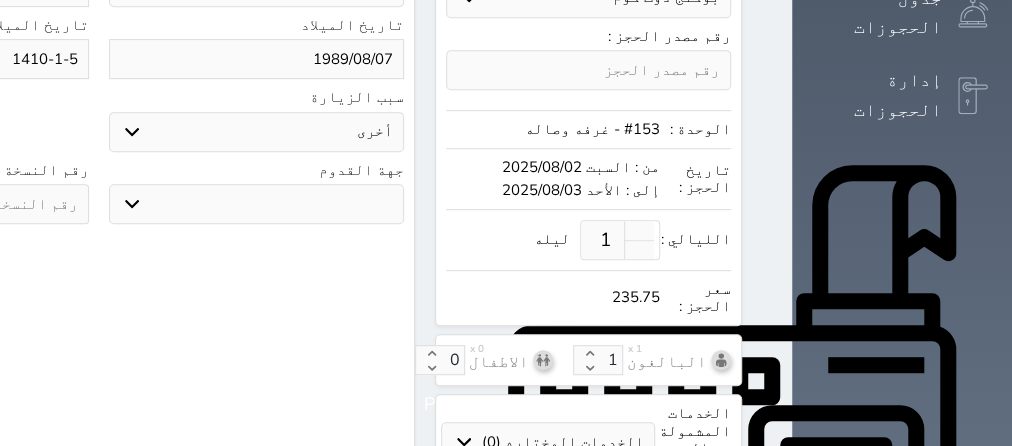 select 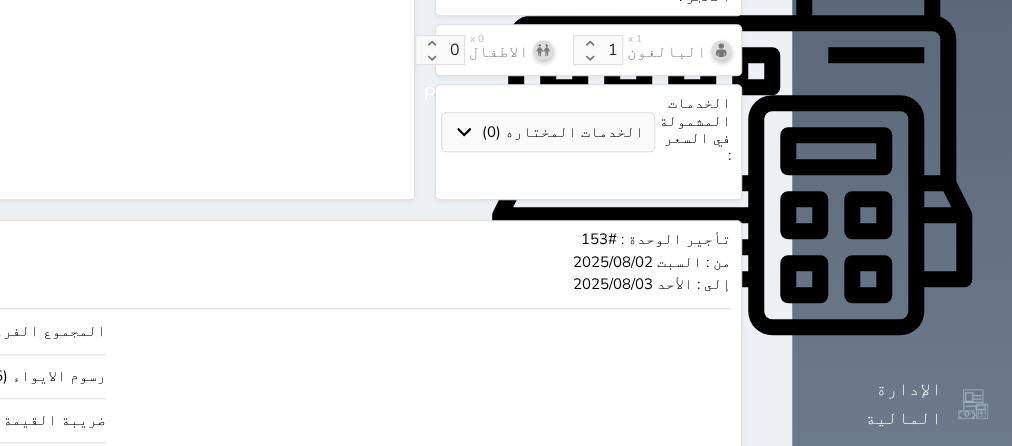 scroll, scrollTop: 936, scrollLeft: 0, axis: vertical 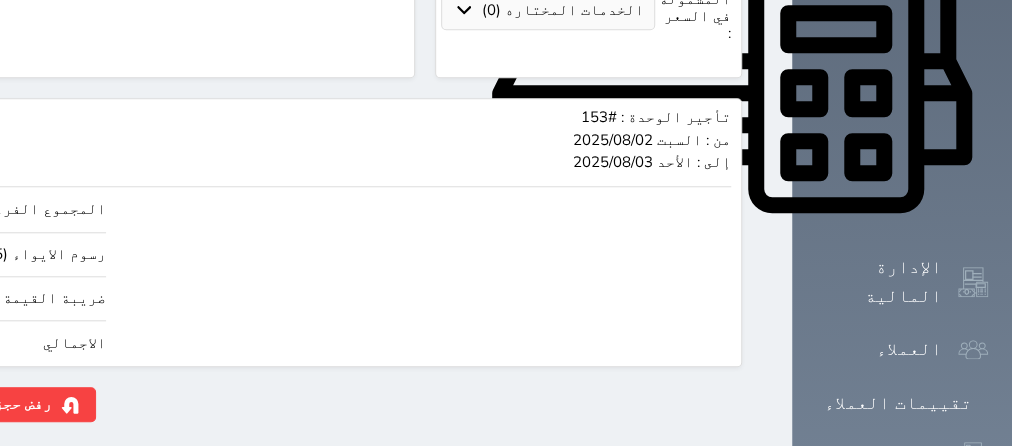 type on "6" 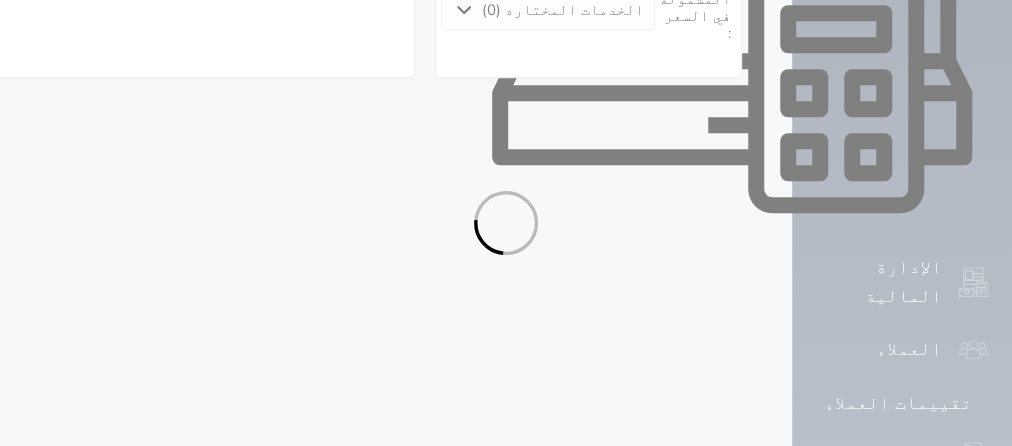select on "1" 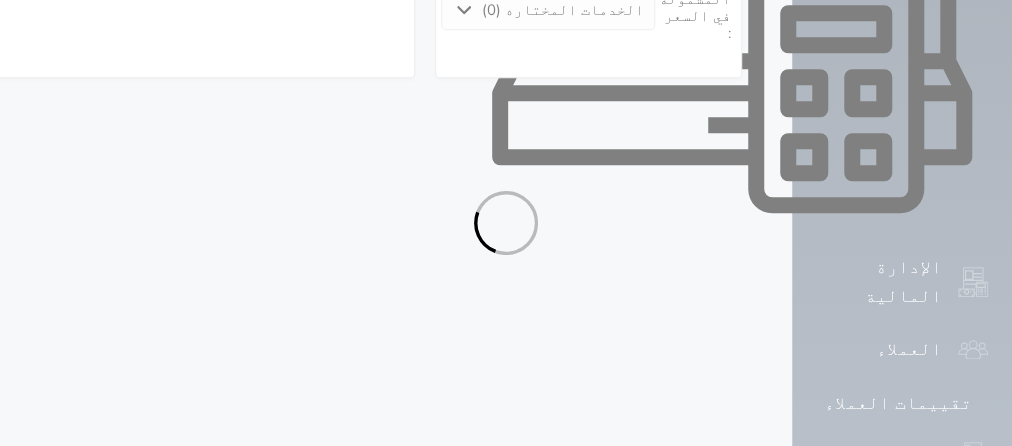 select on "113" 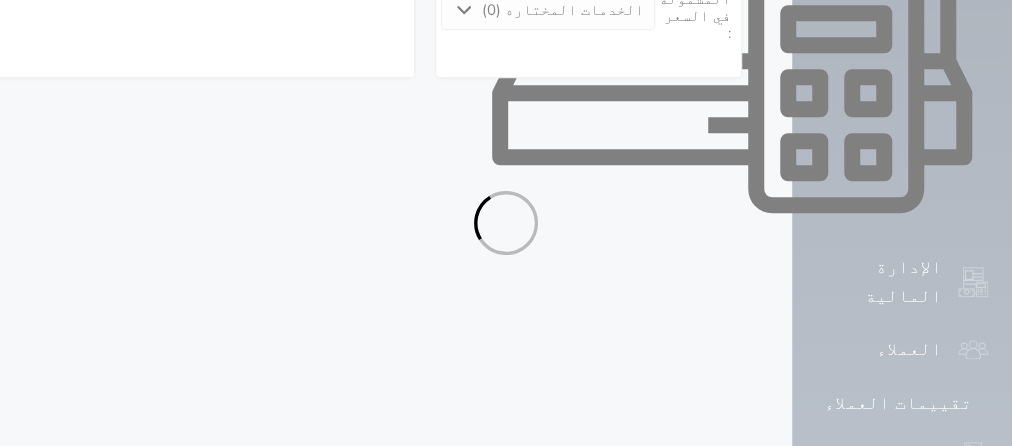 select on "1" 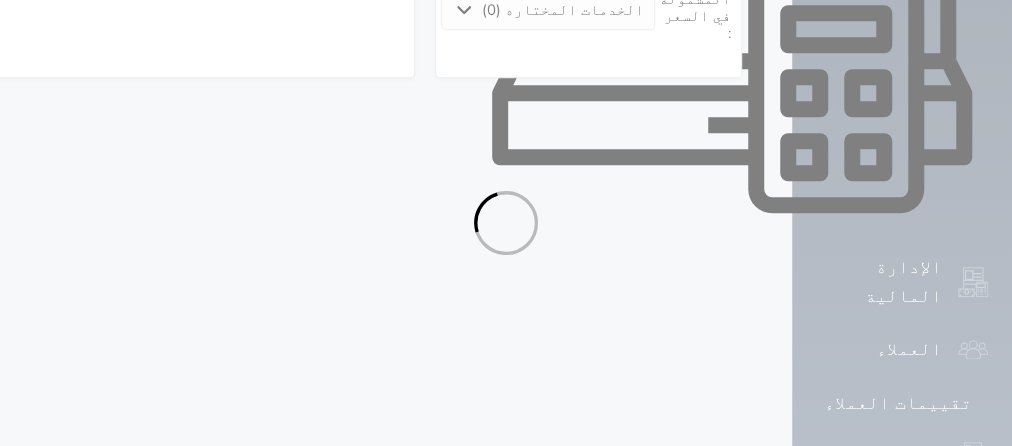 select on "7" 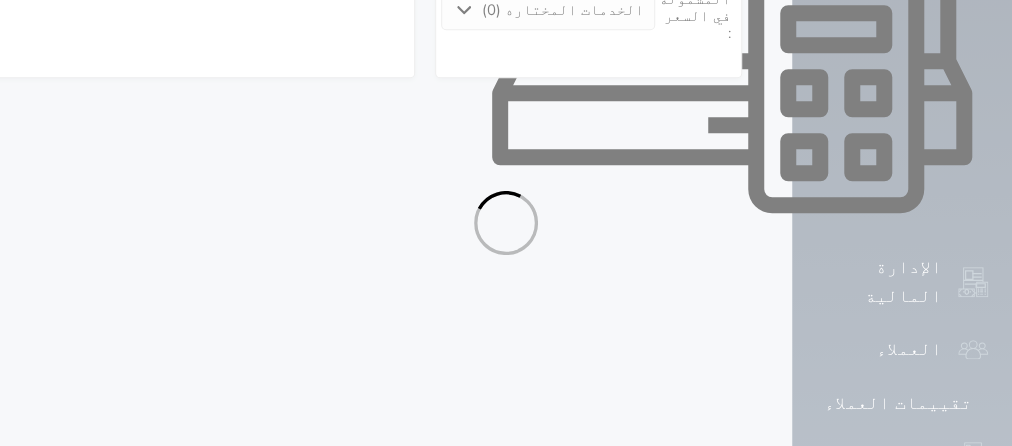 select 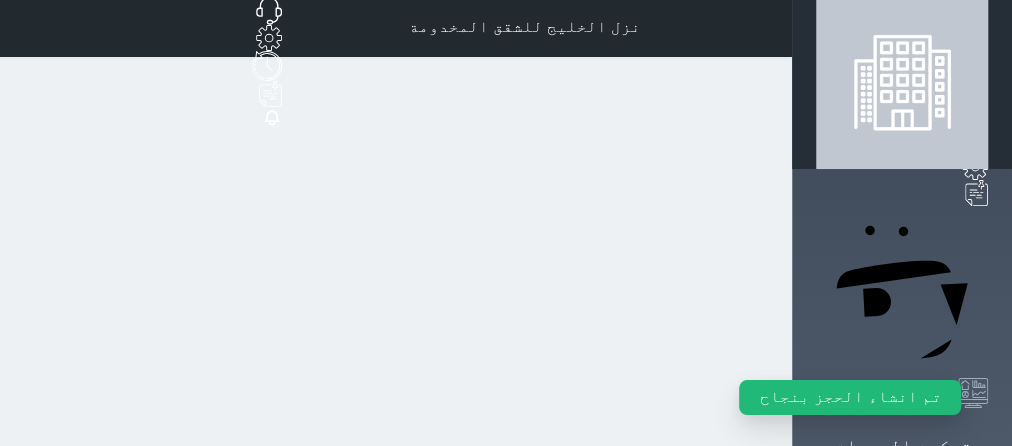 scroll, scrollTop: 0, scrollLeft: 0, axis: both 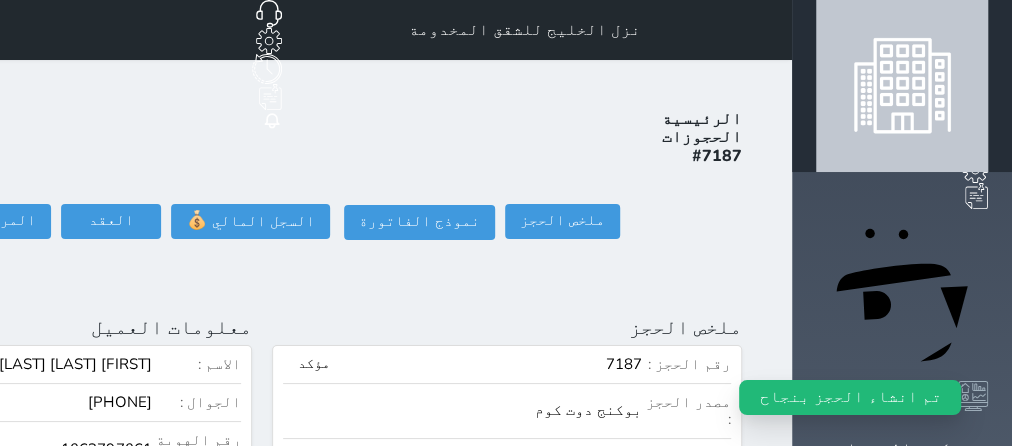 click on "تسجيل دخول" at bounding box center [-151, 221] 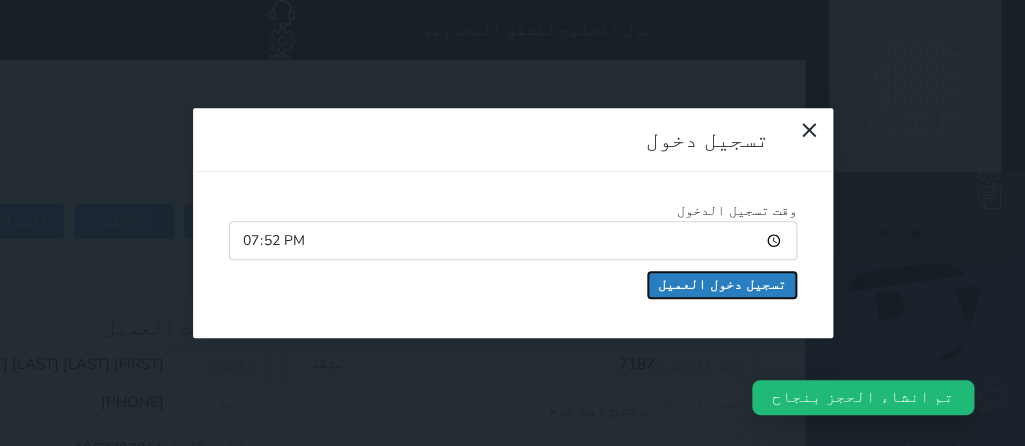 click on "تسجيل دخول العميل" at bounding box center (722, 285) 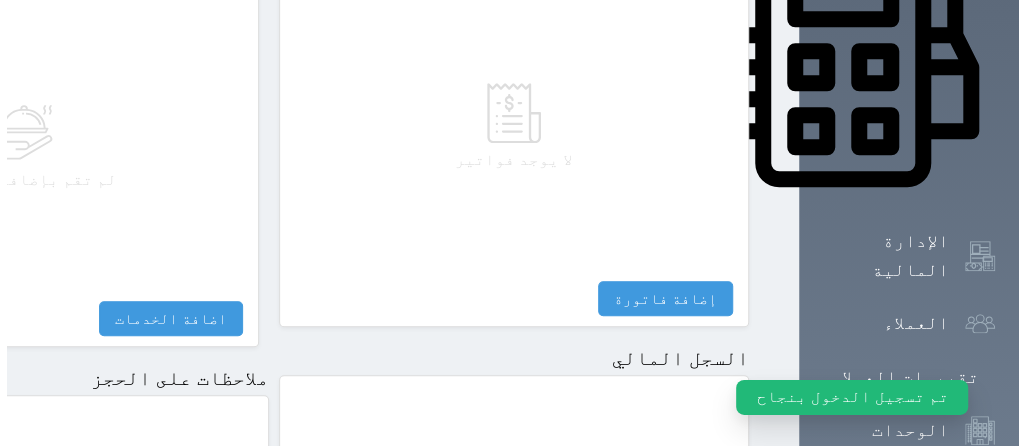 scroll, scrollTop: 1260, scrollLeft: 0, axis: vertical 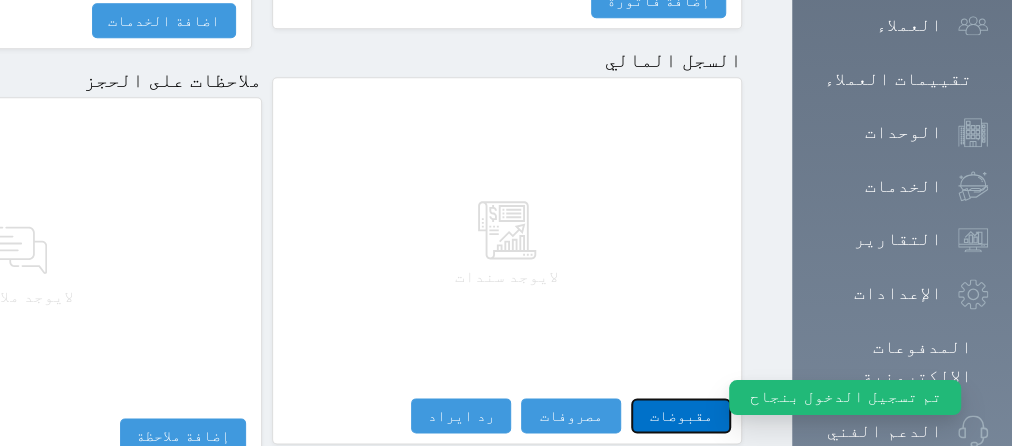 click on "مقبوضات" at bounding box center (681, 415) 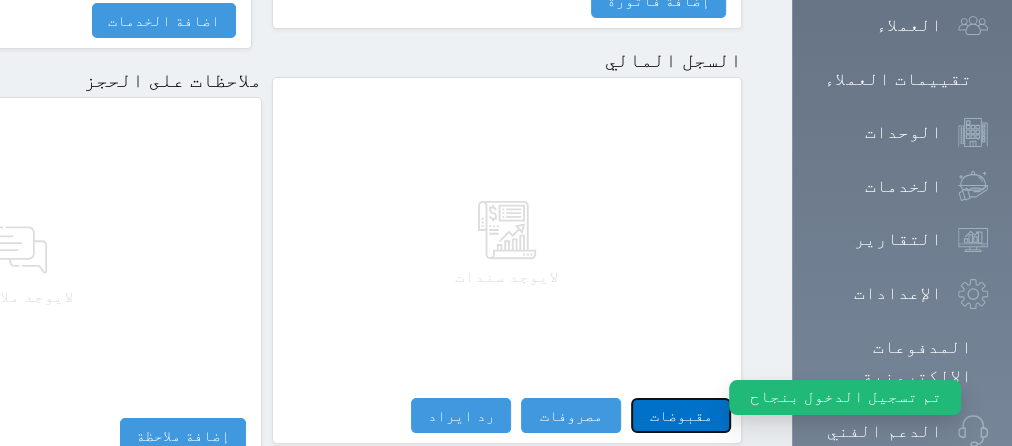 select 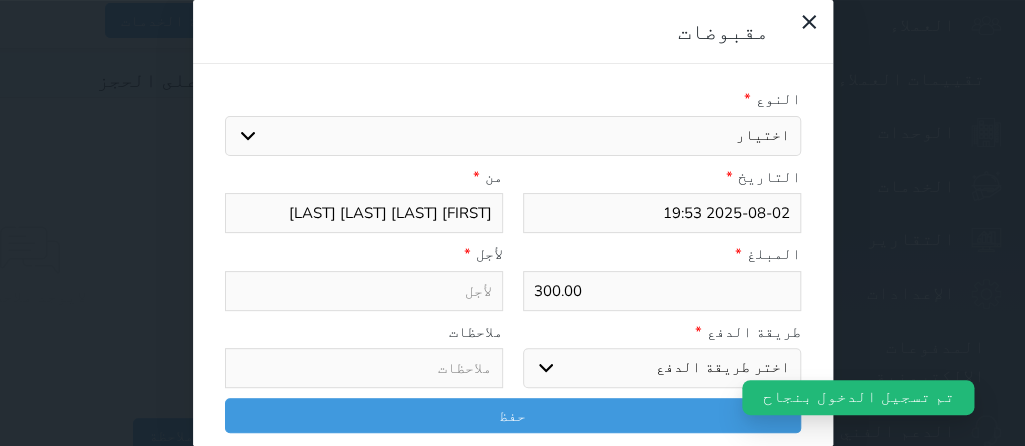 select 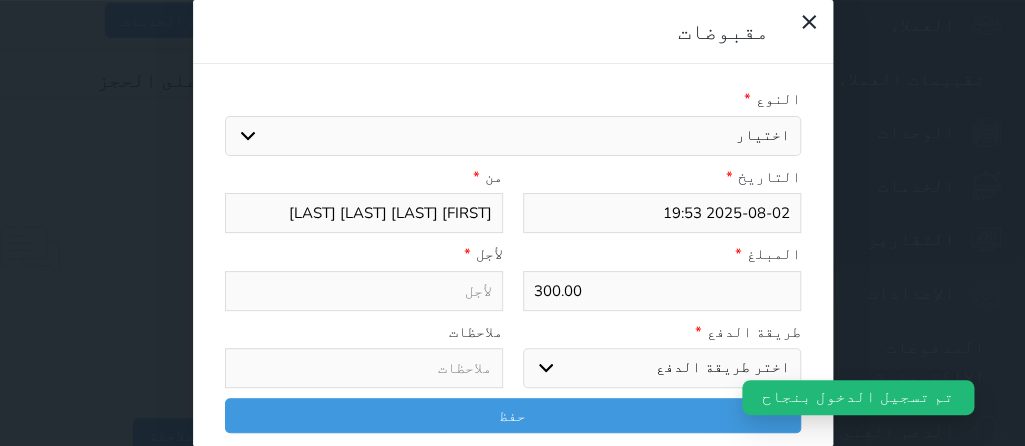 click on "اختيار   مقبوضات عامة قيمة إيجار فواتير تامين عربون لا ينطبق آخر مغسلة واي فاي - الإنترنت مواقف السيارات طعام الأغذية والمشروبات مشروبات المشروبات الباردة المشروبات الساخنة الإفطار غداء عشاء مخبز و كعك حمام سباحة الصالة الرياضية سبا و خدمات الجمال ميني بار سرير إضافي التسوق" at bounding box center [513, 136] 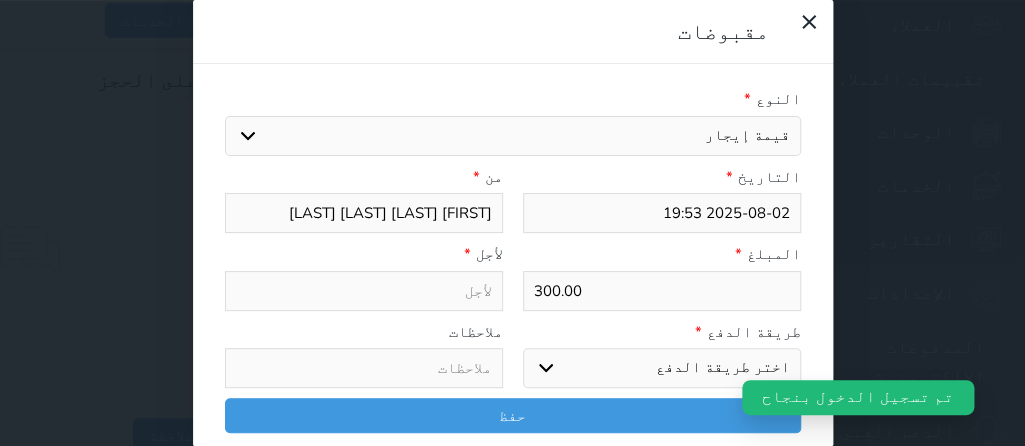 select 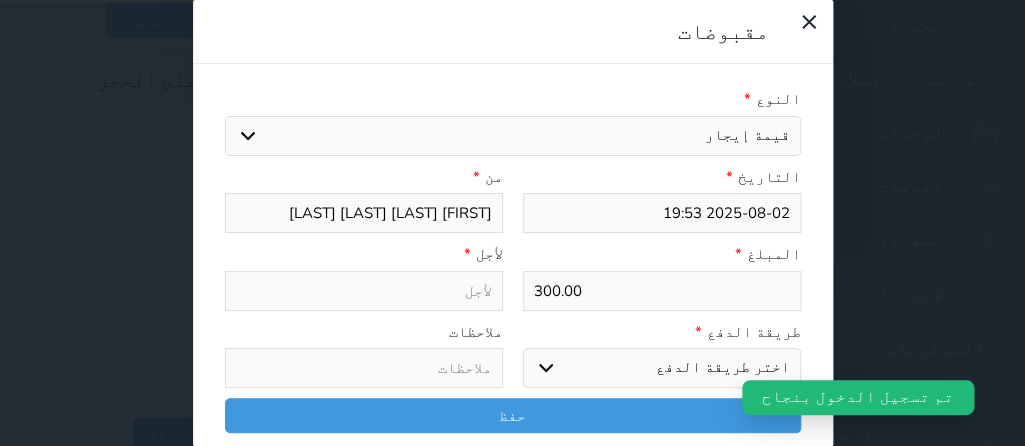 type on "قيمة إيجار - الوحدة - 153" 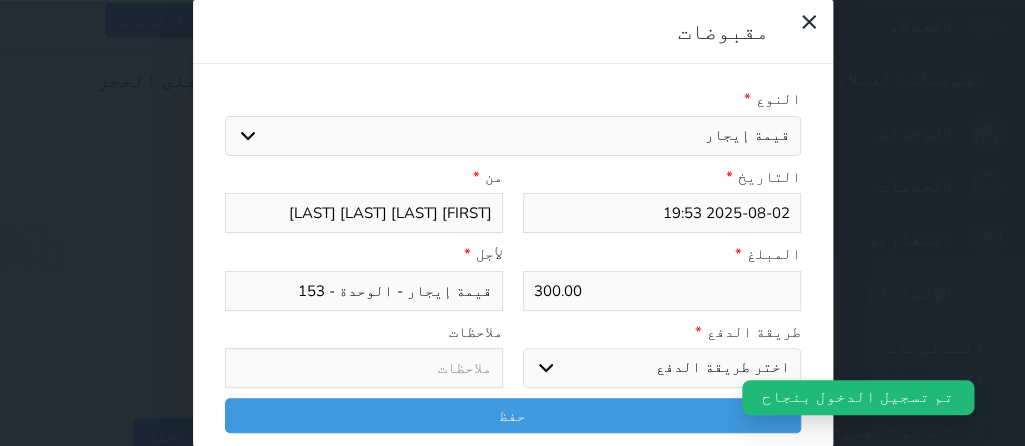 click on "اختر طريقة الدفع   دفع نقدى   تحويل بنكى   مدى   بطاقة ائتمان   آجل" at bounding box center (662, 368) 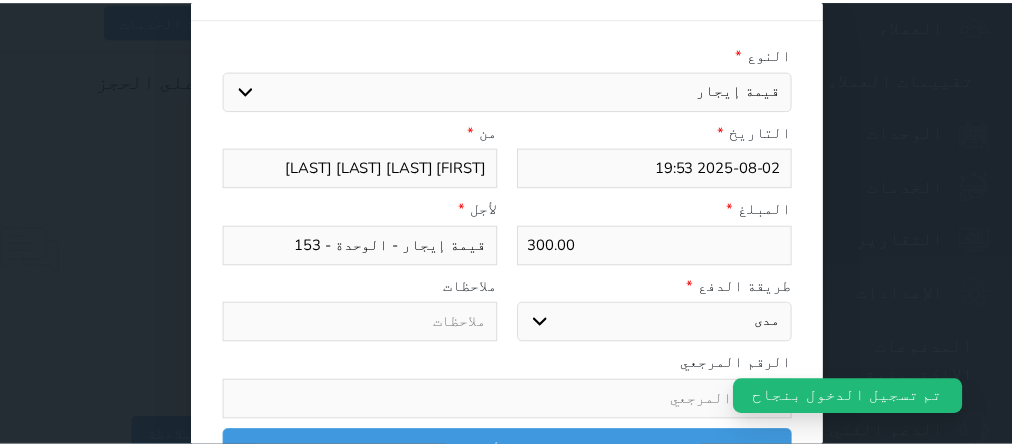 scroll, scrollTop: 71, scrollLeft: 0, axis: vertical 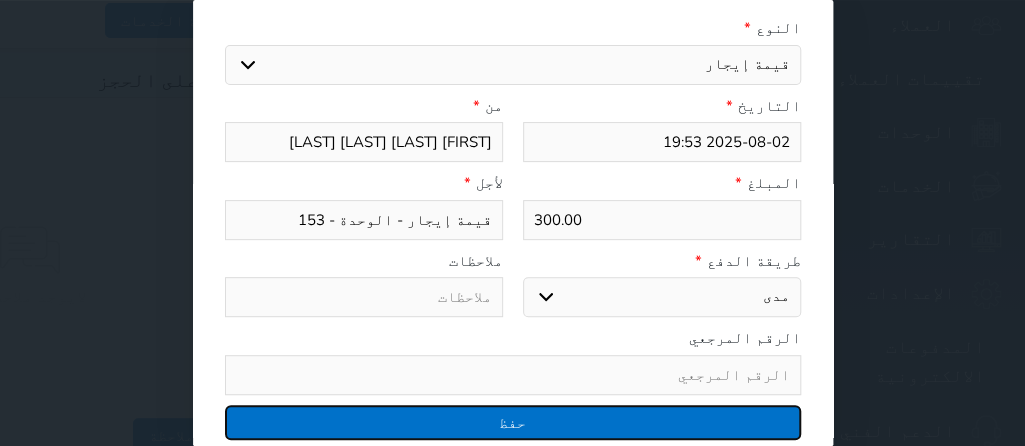 click on "حفظ" at bounding box center (513, 422) 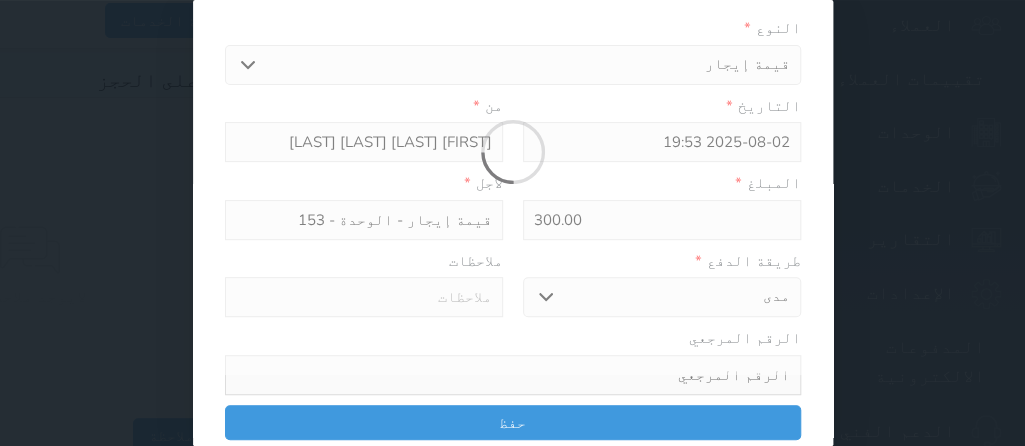 select 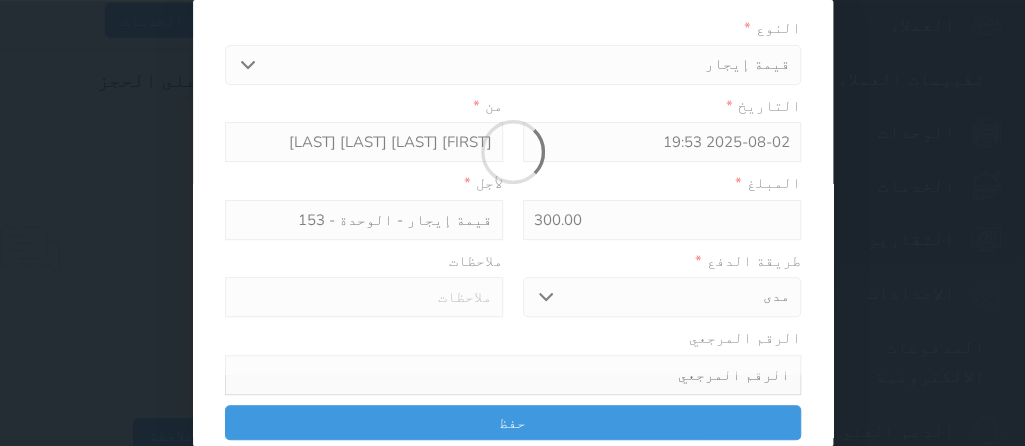 type 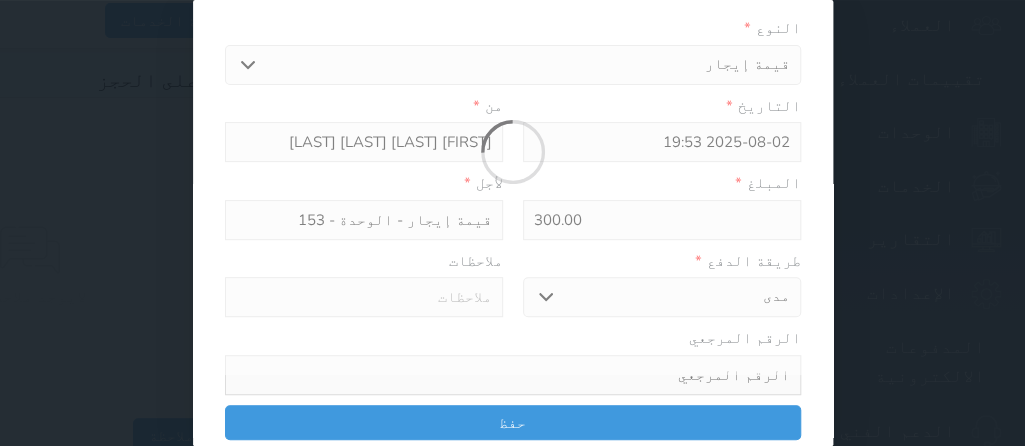 type on "0" 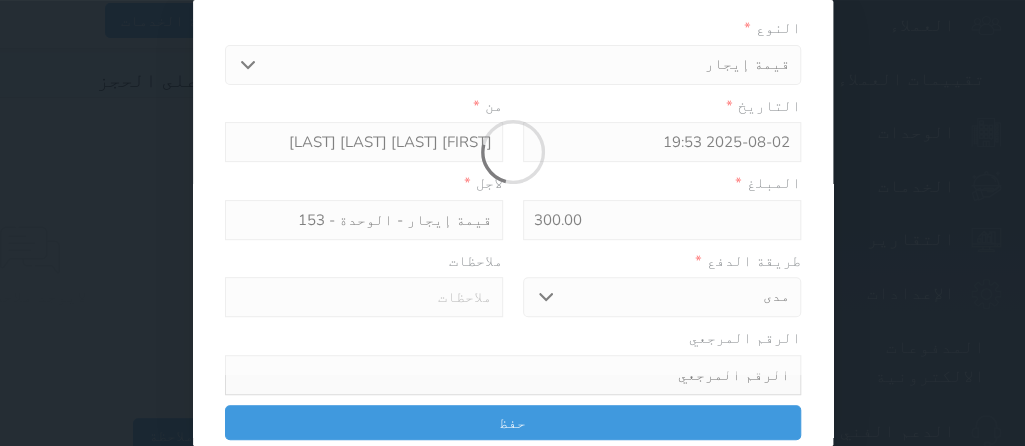 select 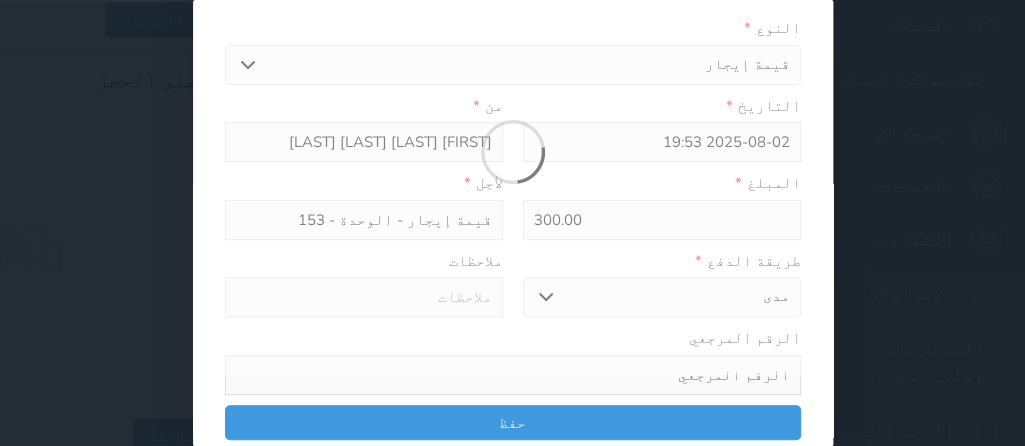type on "0" 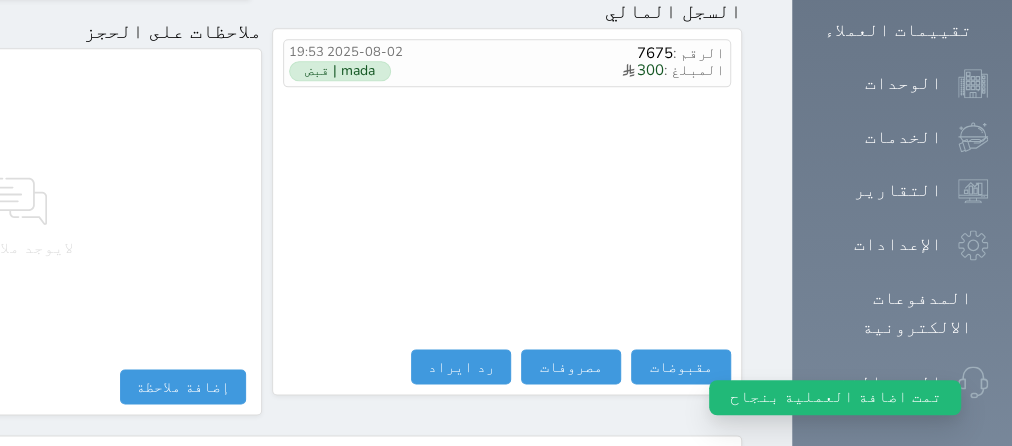 scroll, scrollTop: 1332, scrollLeft: 0, axis: vertical 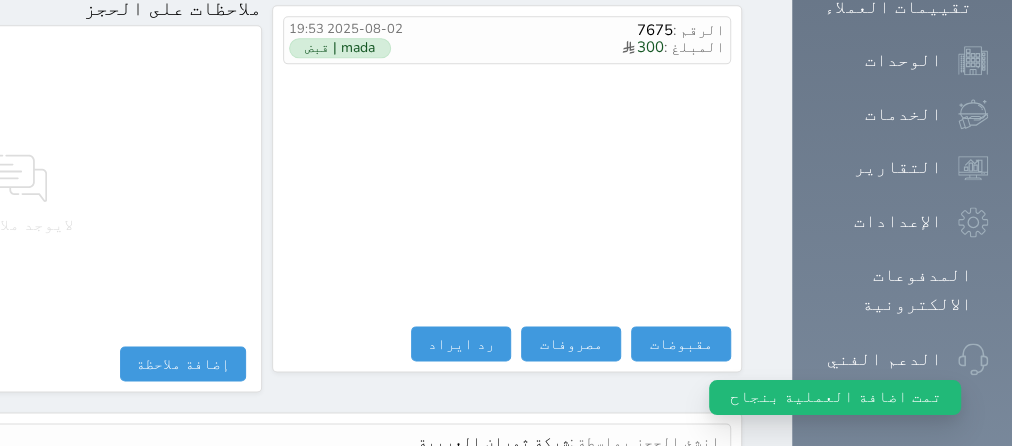 click on "عرض سجل شموس" at bounding box center (666, 489) 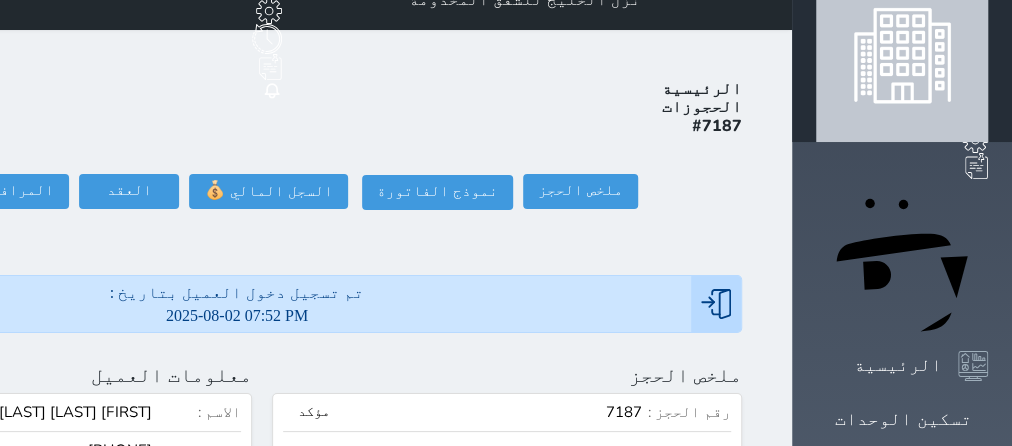 scroll, scrollTop: 0, scrollLeft: 0, axis: both 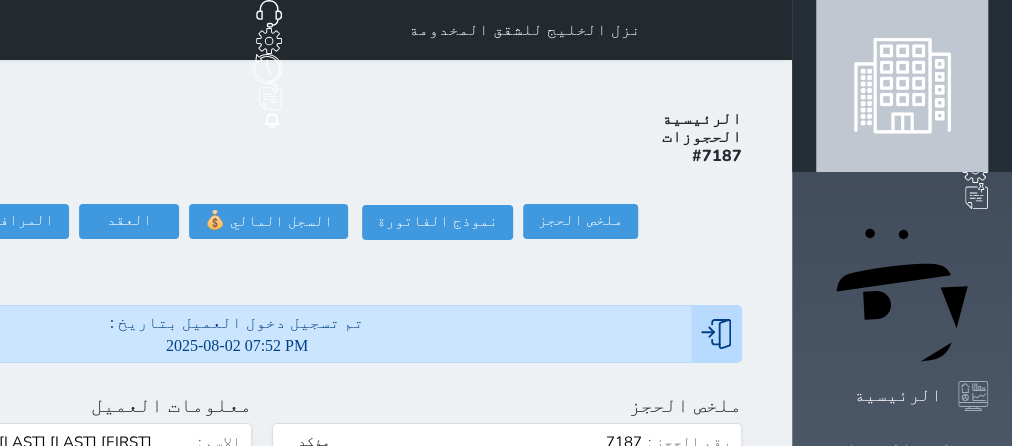 click on "تسكين الوحدات" at bounding box center [903, 449] 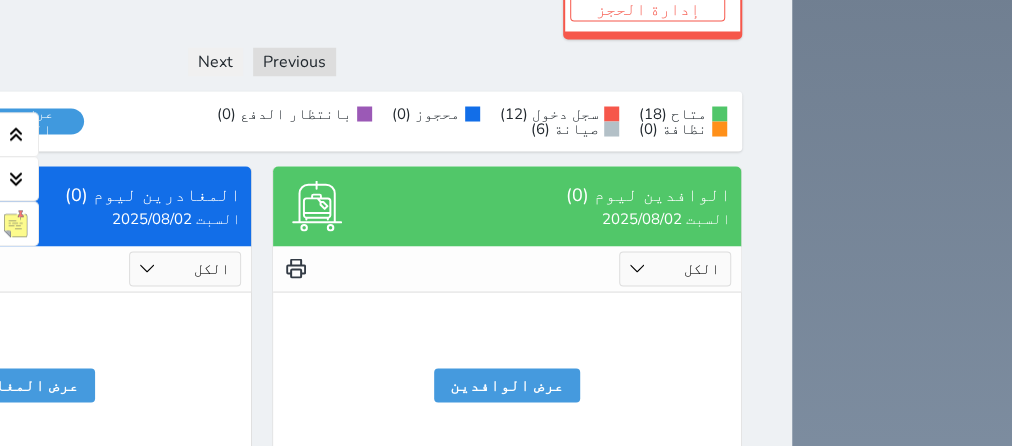 scroll, scrollTop: 1968, scrollLeft: 0, axis: vertical 